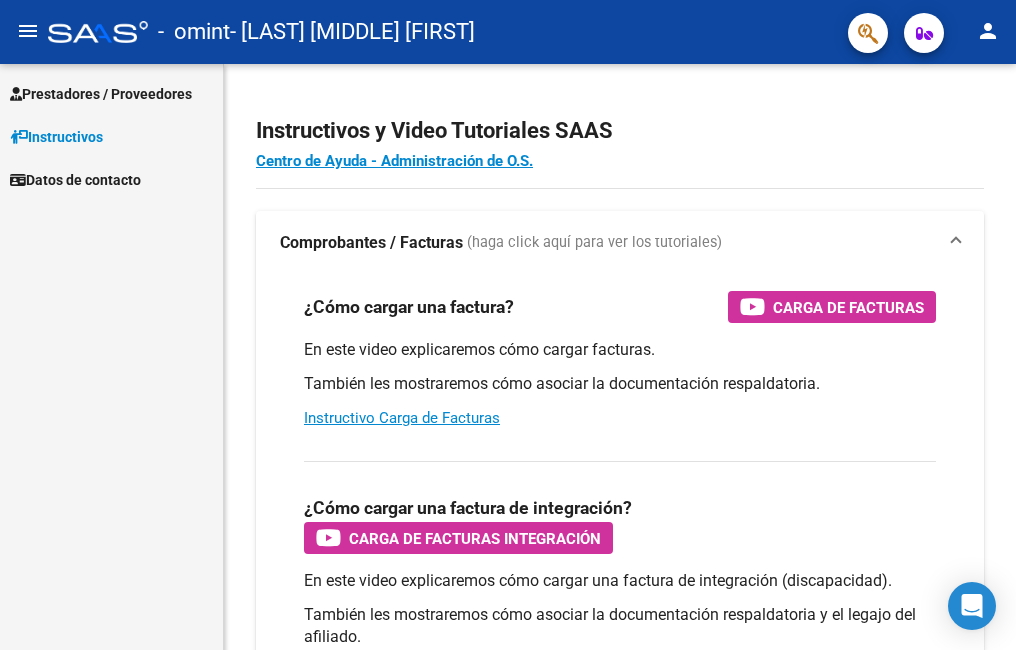 scroll, scrollTop: 0, scrollLeft: 0, axis: both 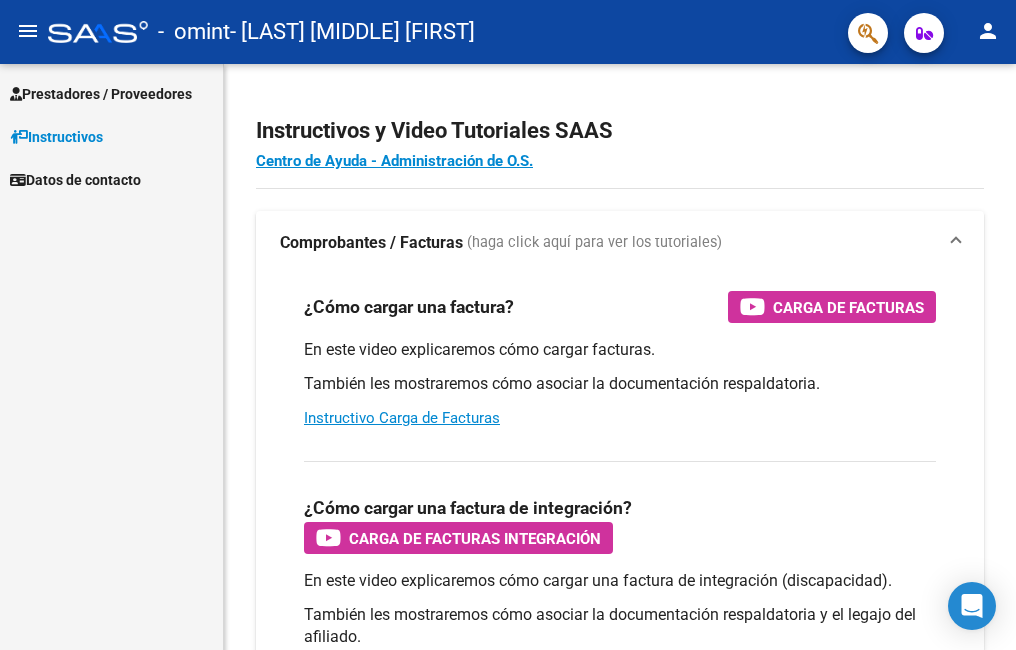 click on "Prestadores / Proveedores" at bounding box center (101, 94) 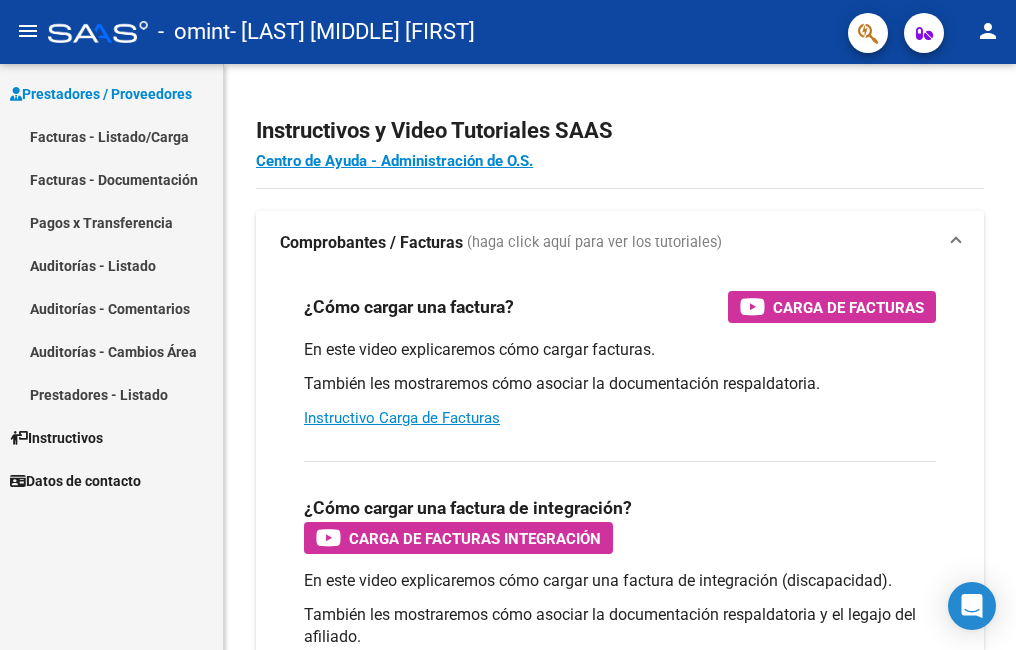 drag, startPoint x: 121, startPoint y: 129, endPoint x: 123, endPoint y: 153, distance: 24.083189 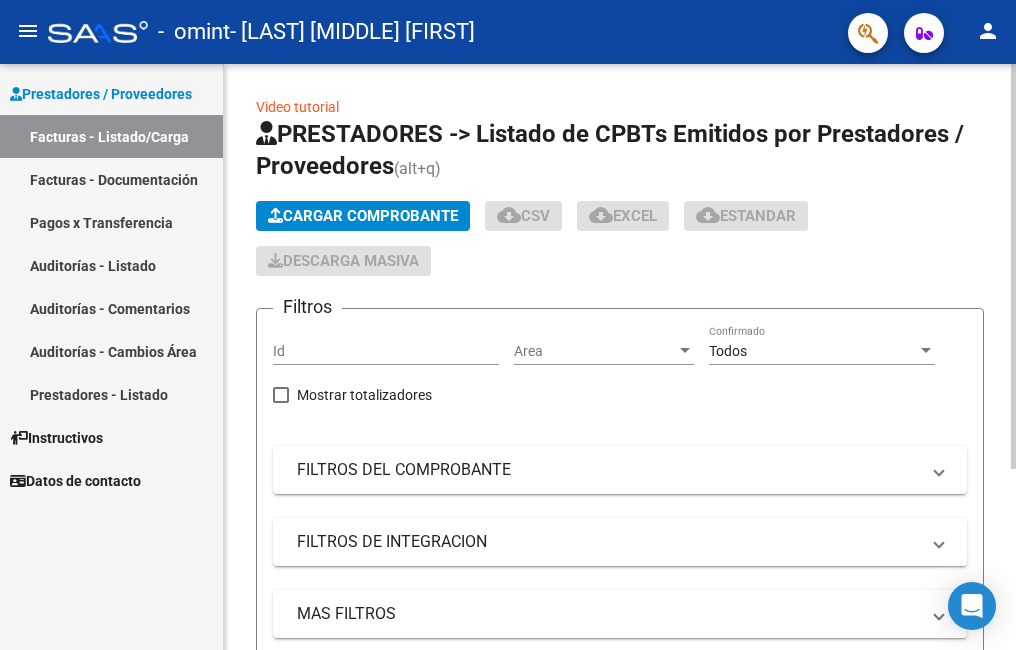 click on "Cargar Comprobante" 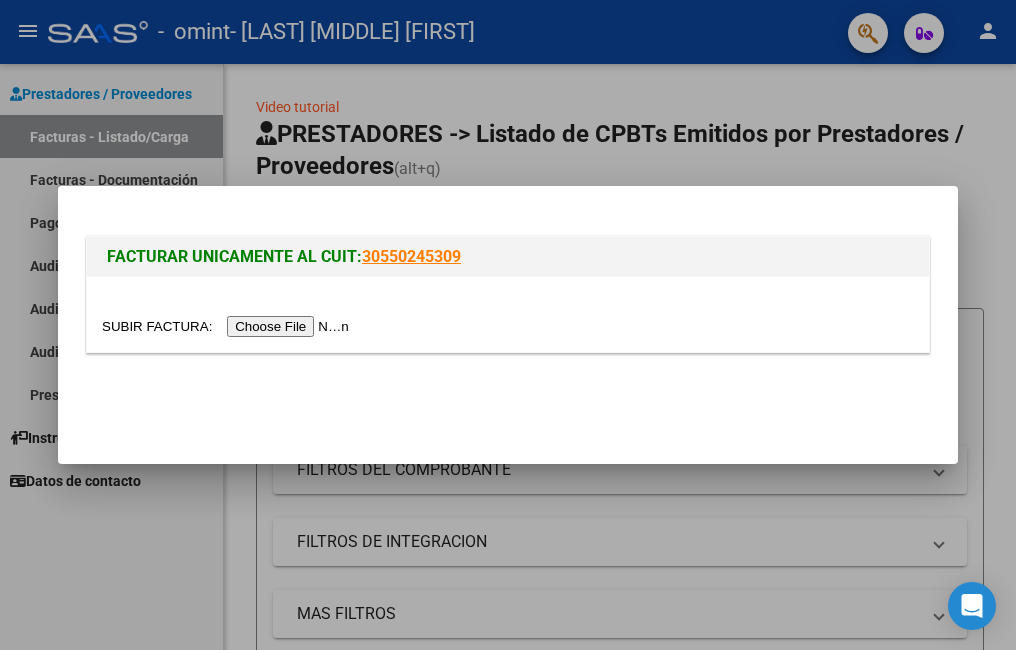click at bounding box center (228, 326) 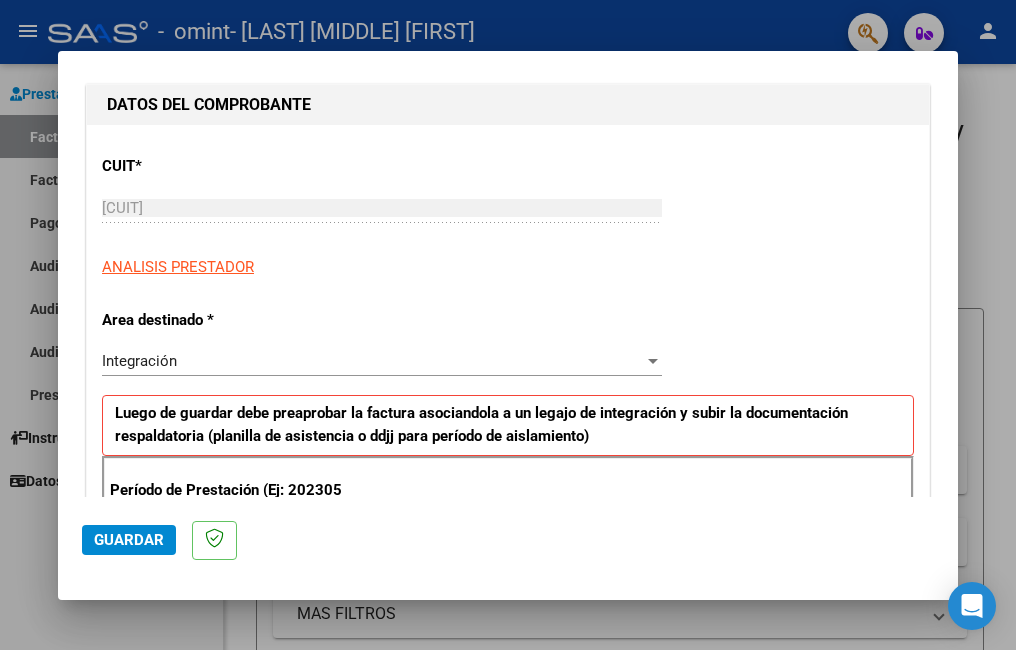 scroll, scrollTop: 400, scrollLeft: 0, axis: vertical 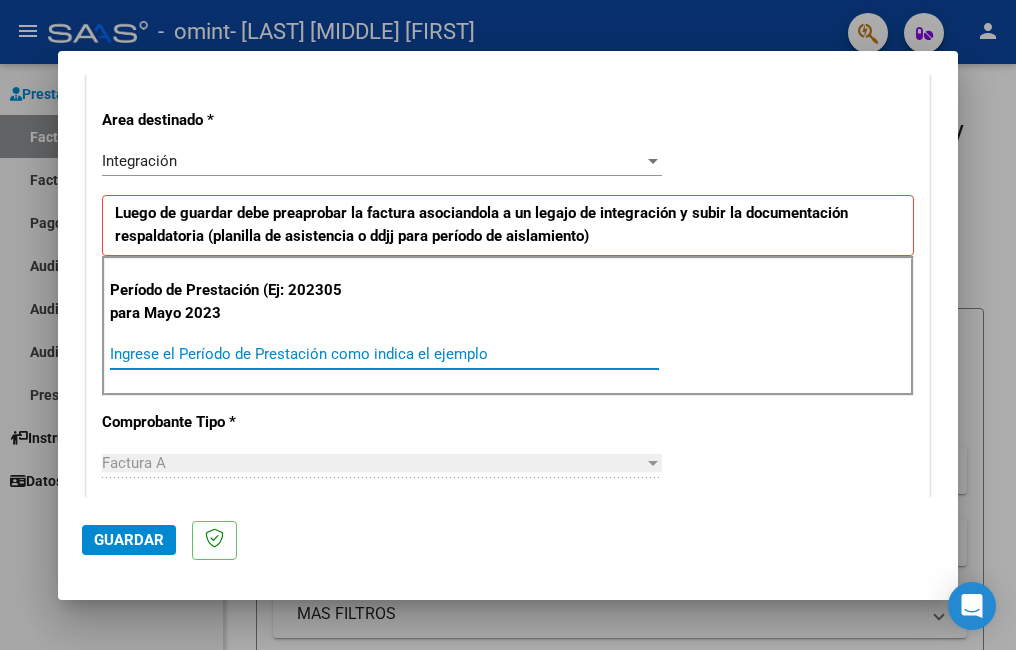click on "Ingrese el Período de Prestación como indica el ejemplo" at bounding box center (384, 354) 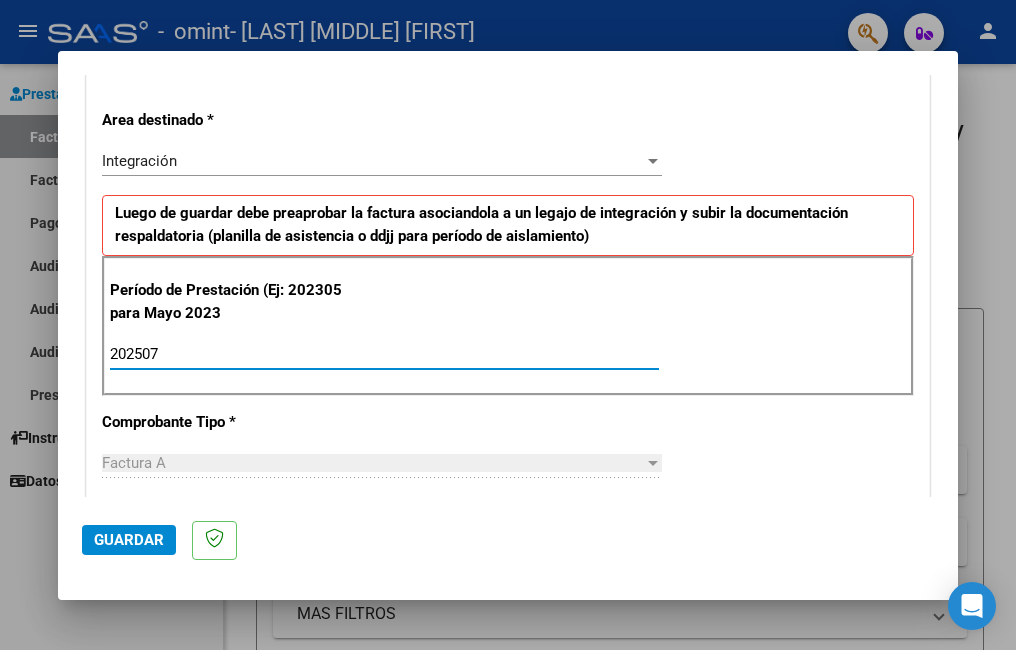 type on "202507" 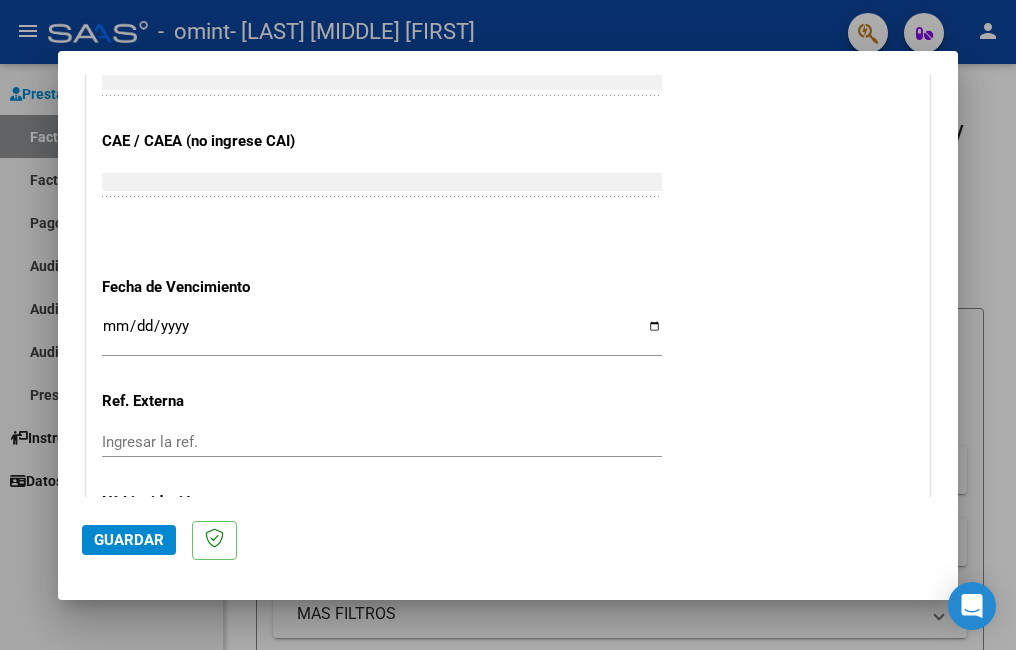 scroll, scrollTop: 1300, scrollLeft: 0, axis: vertical 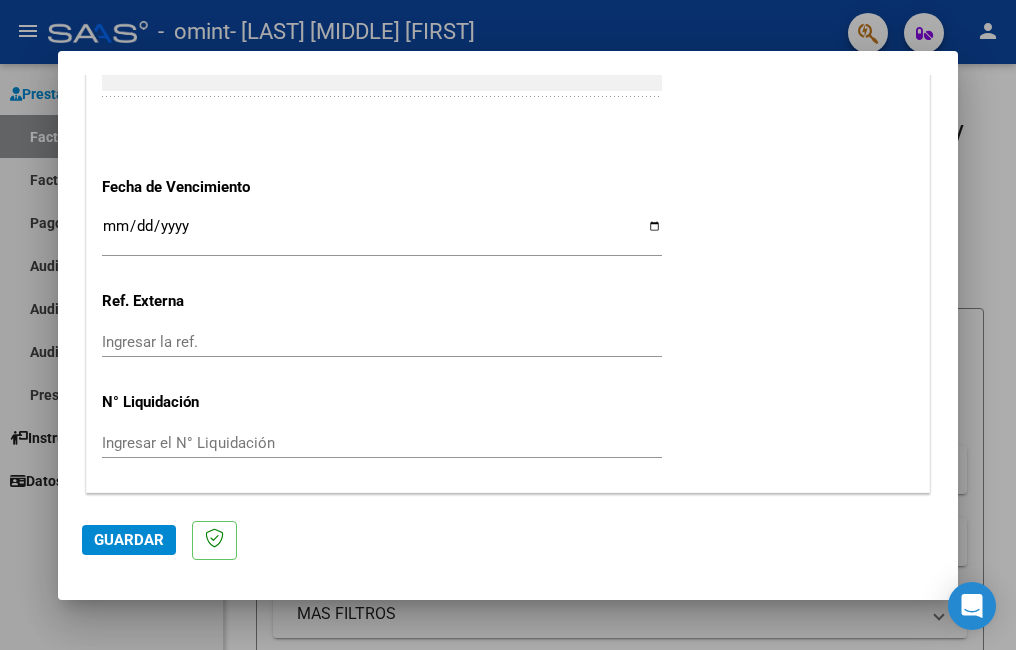 drag, startPoint x: 639, startPoint y: 221, endPoint x: 597, endPoint y: 240, distance: 46.09772 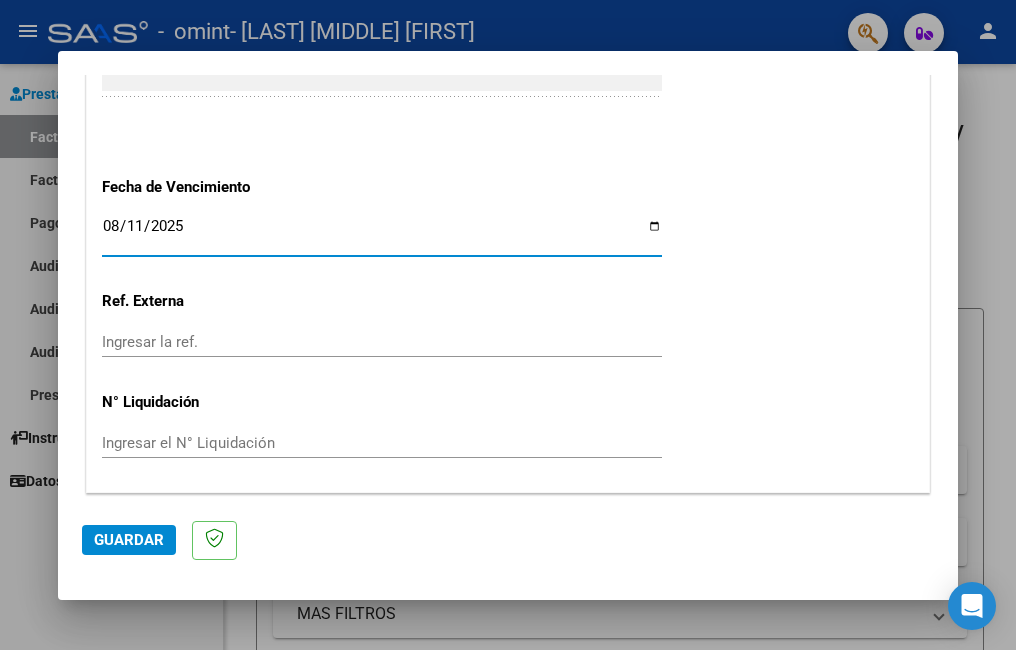 type on "2025-08-11" 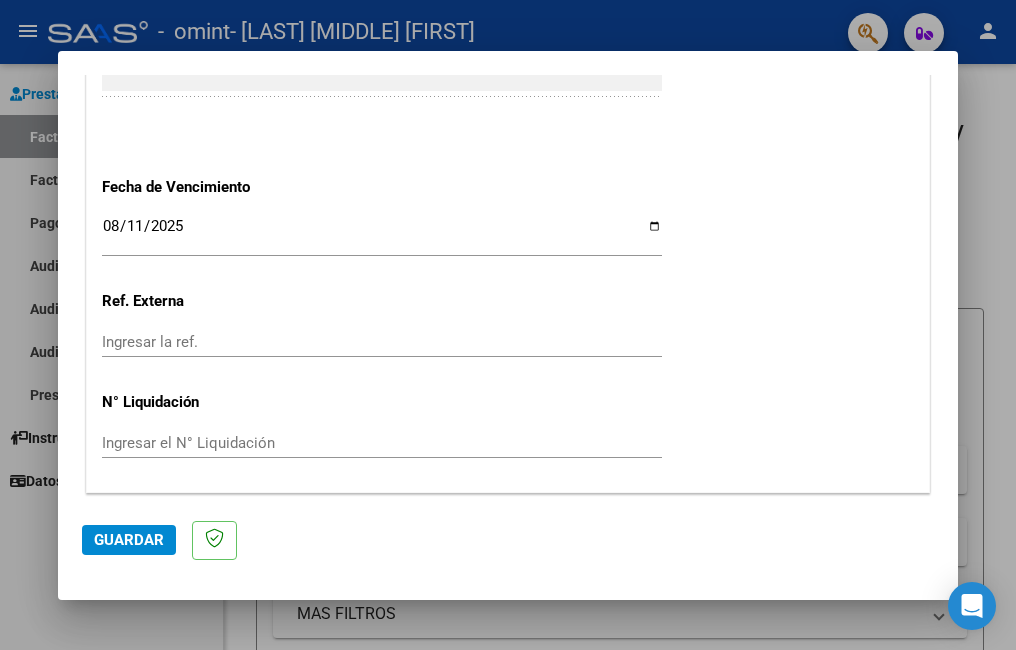 click on "CUIT  *   [CUIT] Ingresar CUIT  ANALISIS PRESTADOR  Area destinado * Integración Seleccionar Area Luego de guardar debe preaprobar la factura asociandola a un legajo de integración y subir la documentación respaldatoria (planilla de asistencia o ddjj para período de aislamiento)  Período de Prestación (Ej: 202305 para Mayo 2023    202507 Ingrese el Período de Prestación como indica el ejemplo   Comprobante Tipo * Factura A Seleccionar Tipo Punto de Venta  *   [NUMBER] Ingresar el Nro.  Número  *   [NUMBER] Ingresar el Nro.  Monto  *   $ [AMOUNT] Ingresar el monto  Fecha del Cpbt.  *   [DATE] Ingresar la fecha  CAE / CAEA (no ingrese CAI)    [CAE] Ingresar el CAE o CAEA (no ingrese CAI)  Fecha de Vencimiento    [DATE] Ingresar la fecha  Ref. Externa    Ingresar la ref.  N° Liquidación    Ingresar el N° Liquidación" at bounding box center [508, -242] 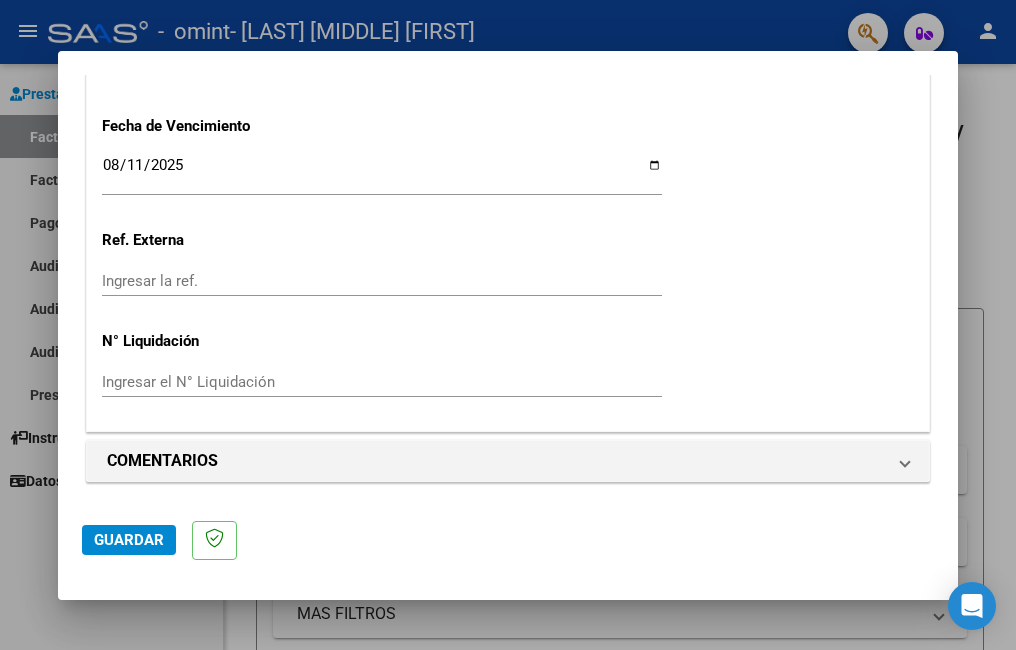 click on "Guardar" 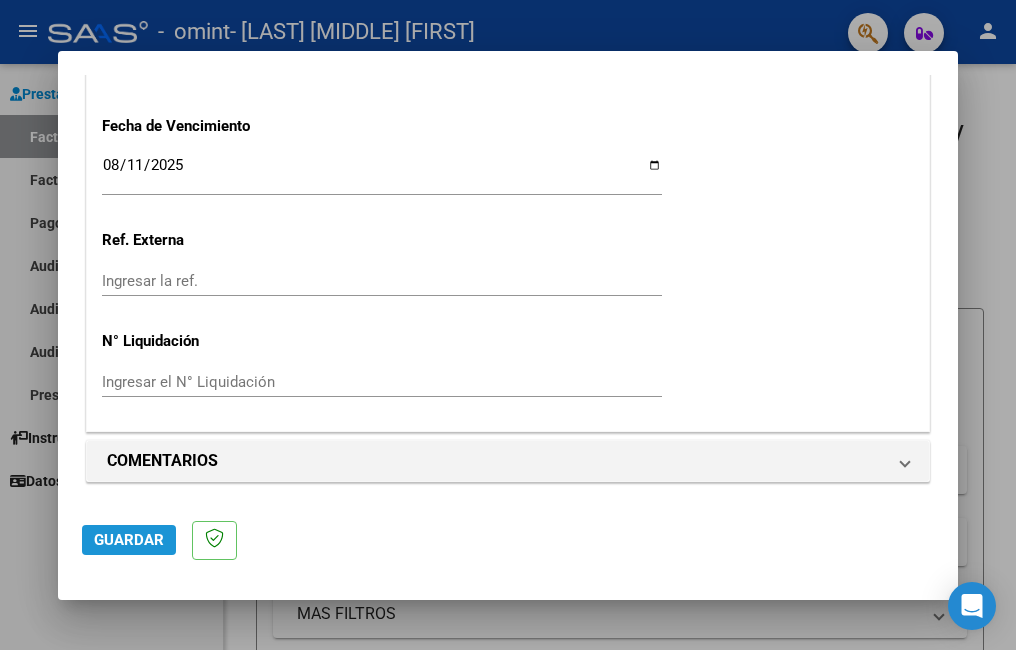 click on "Guardar" 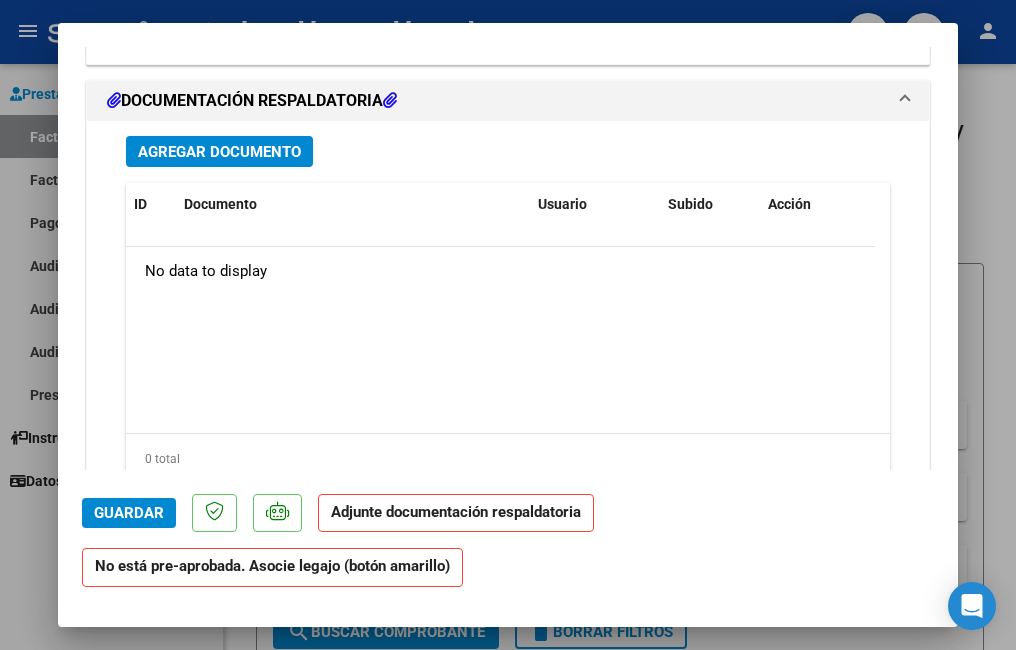 scroll, scrollTop: 1600, scrollLeft: 0, axis: vertical 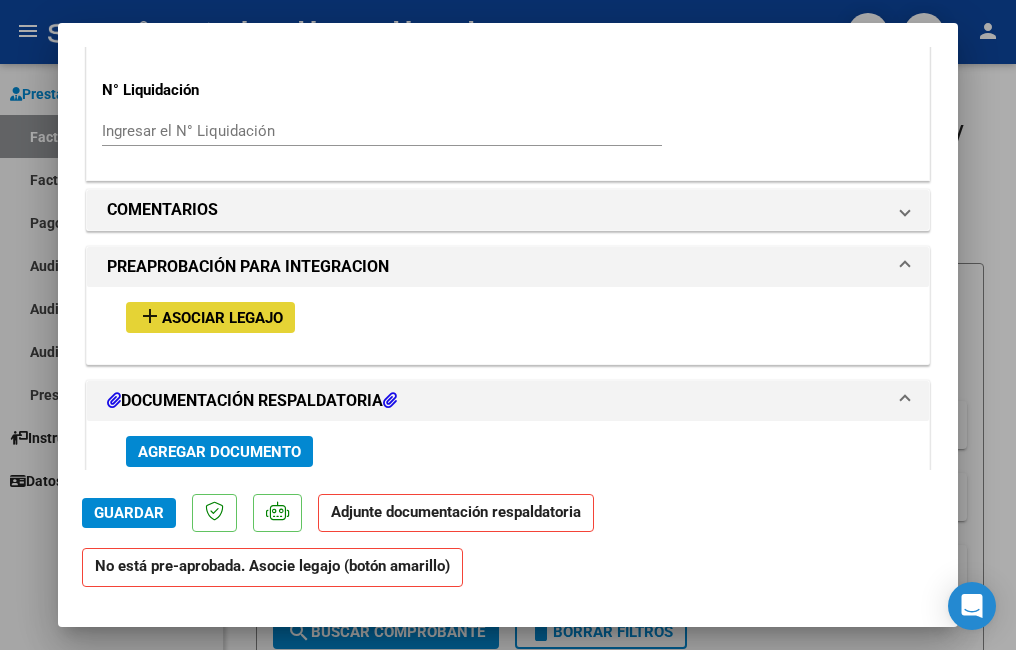 click on "Asociar Legajo" at bounding box center (222, 318) 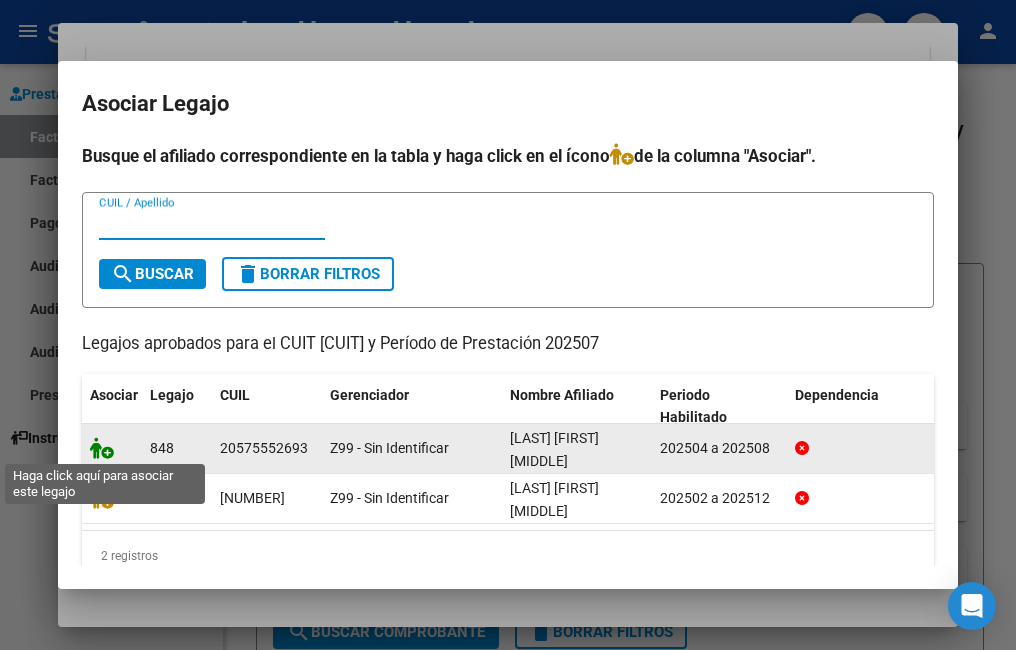 click 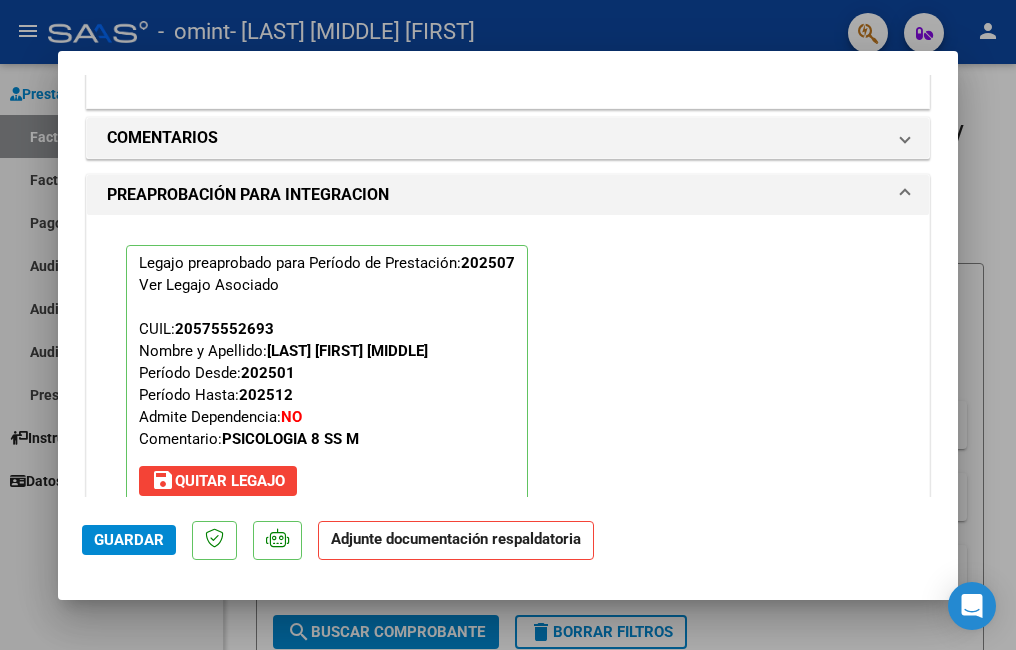 scroll, scrollTop: 1952, scrollLeft: 0, axis: vertical 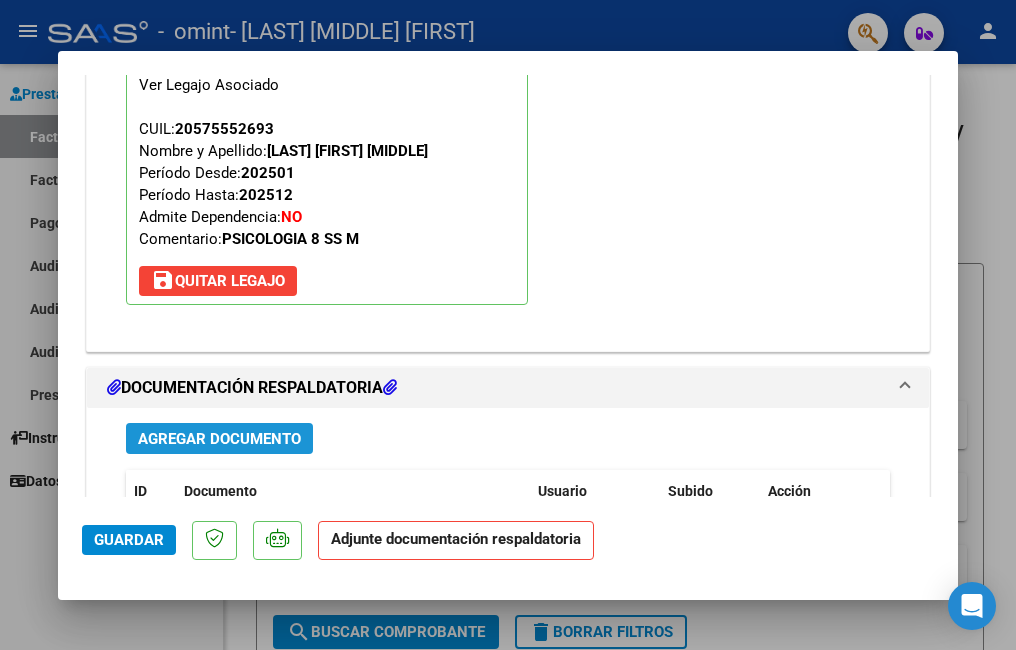 click on "Agregar Documento" at bounding box center (219, 439) 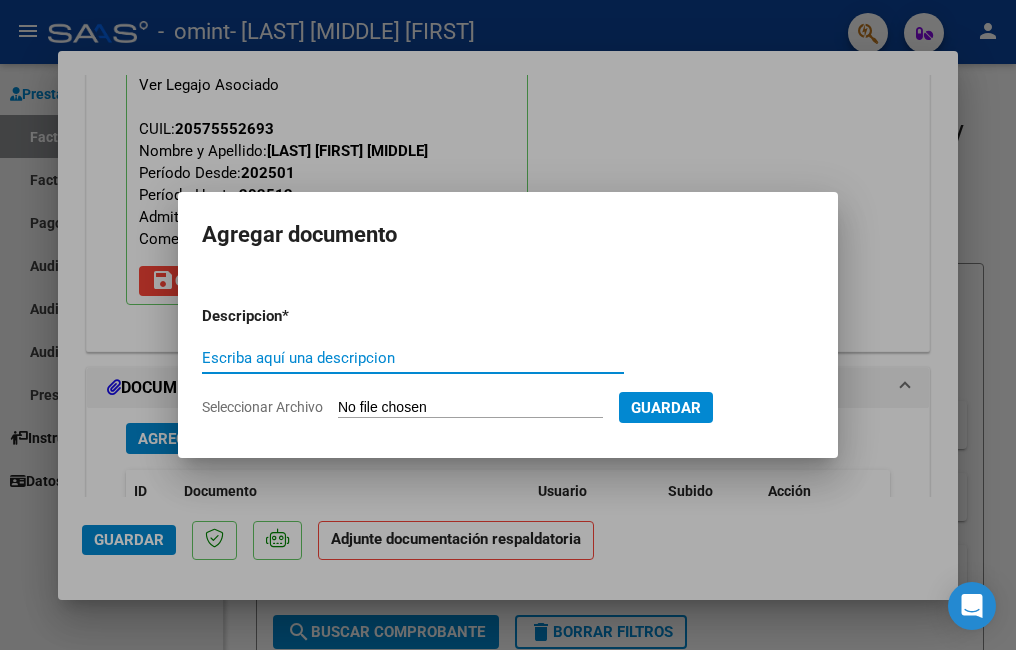 click on "Escriba aquí una descripcion" at bounding box center [413, 358] 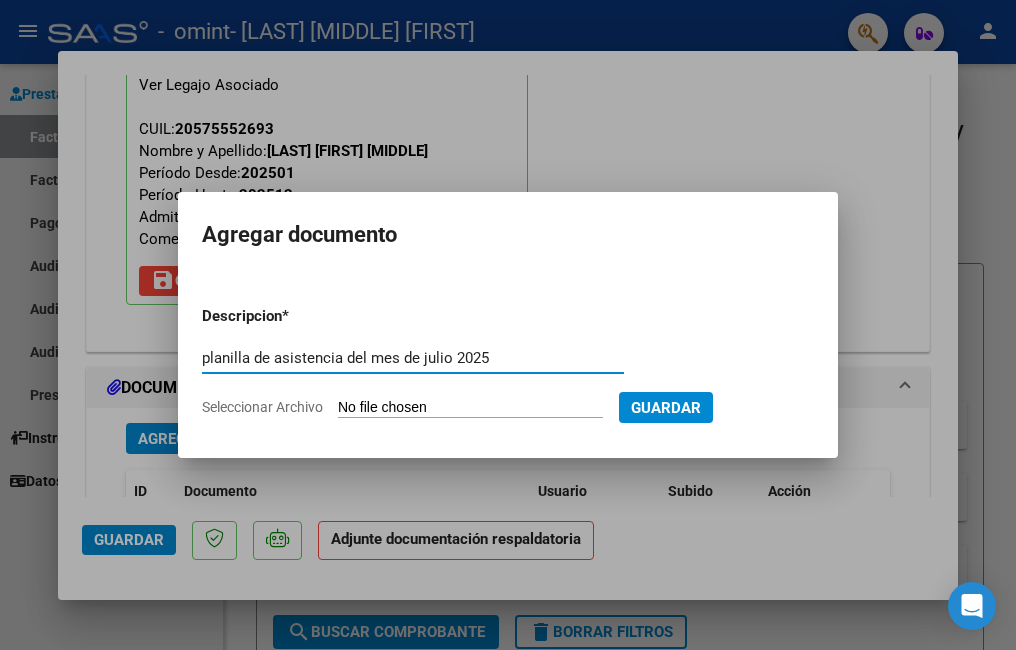 click on "planilla de asistencia del mes de julio 2025" at bounding box center (413, 358) 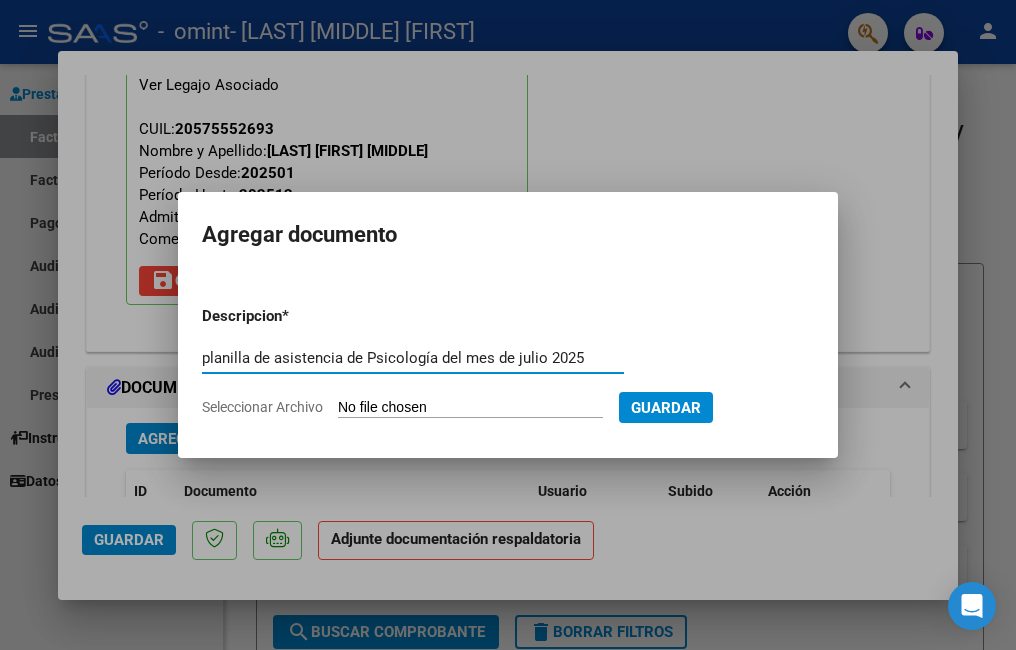 click on "planilla de asistencia de Psicología del mes de julio 2025" at bounding box center (413, 358) 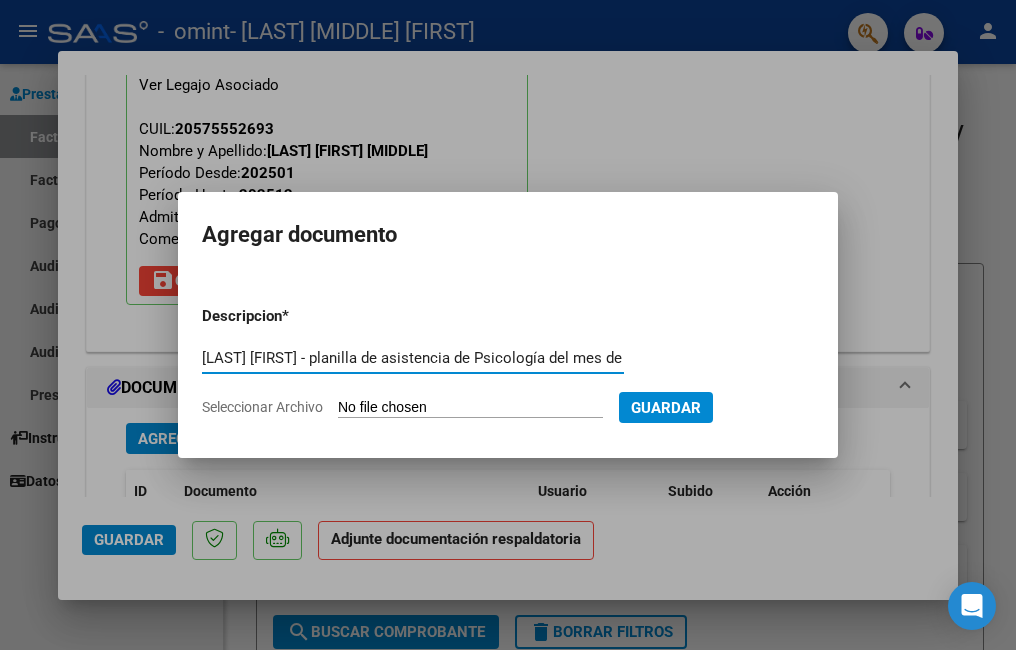 type on "[LAST] [FIRST] - planilla de asistencia de Psicología del mes de julio 2025" 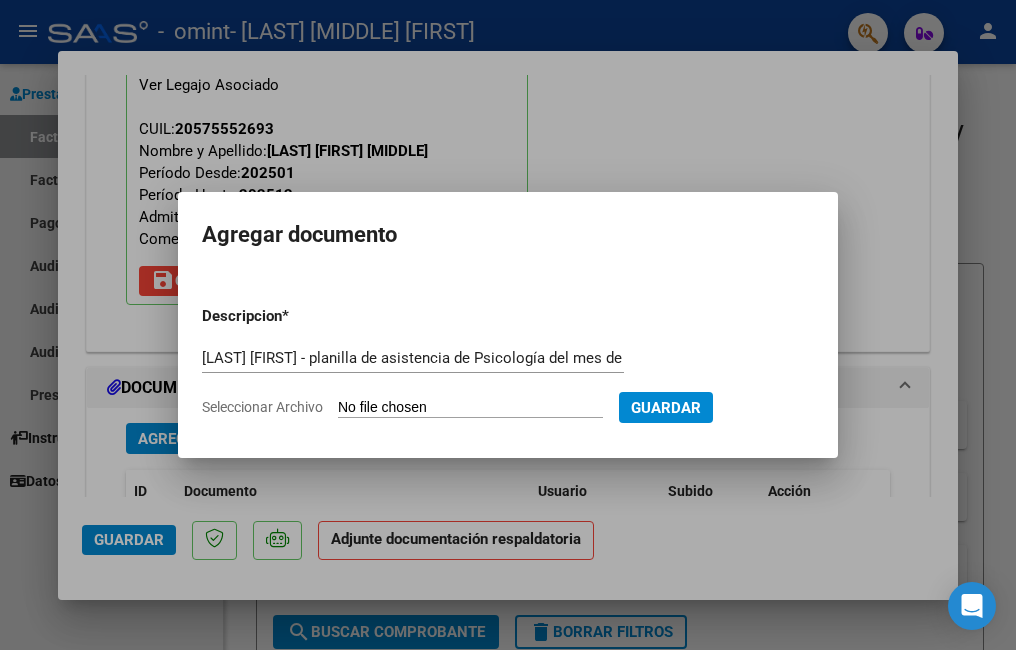 type on "C:\fakepath\[FILENAME].pdf" 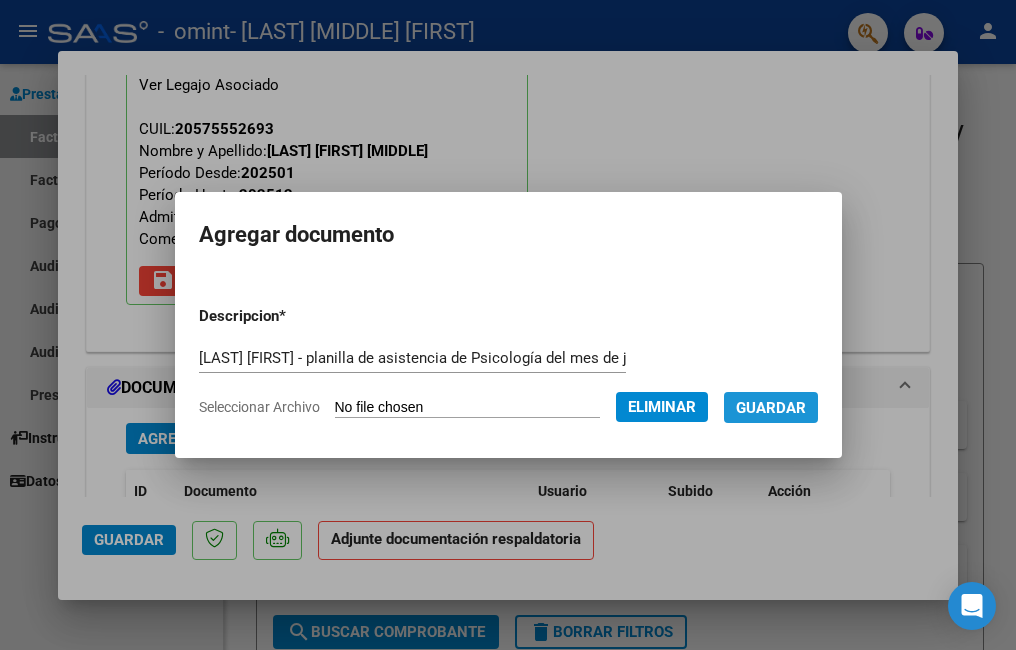 click on "Guardar" at bounding box center (771, 408) 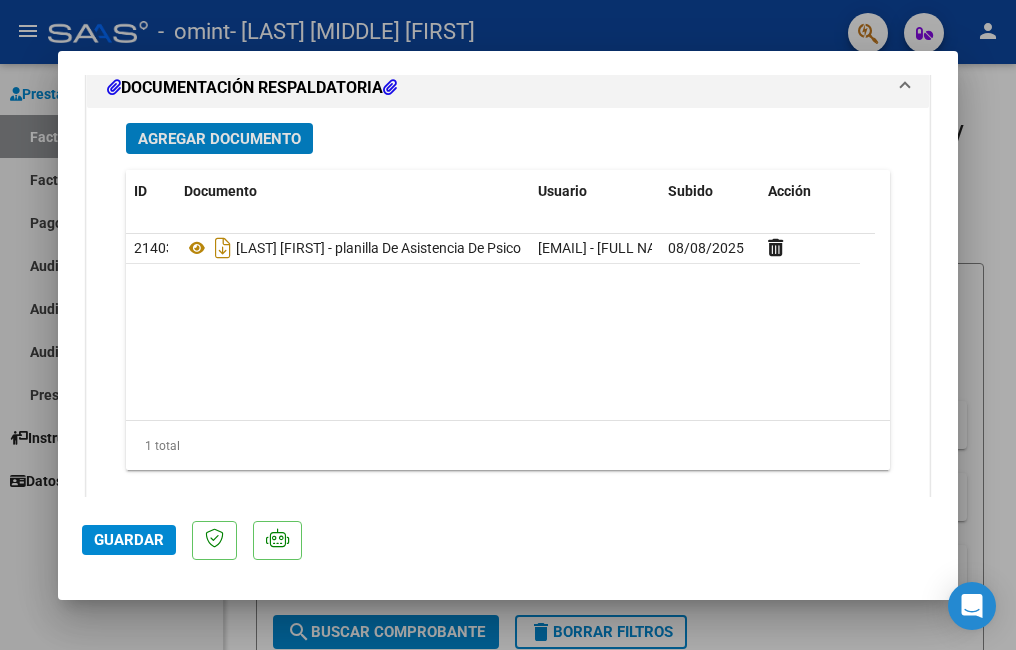 scroll, scrollTop: 1952, scrollLeft: 0, axis: vertical 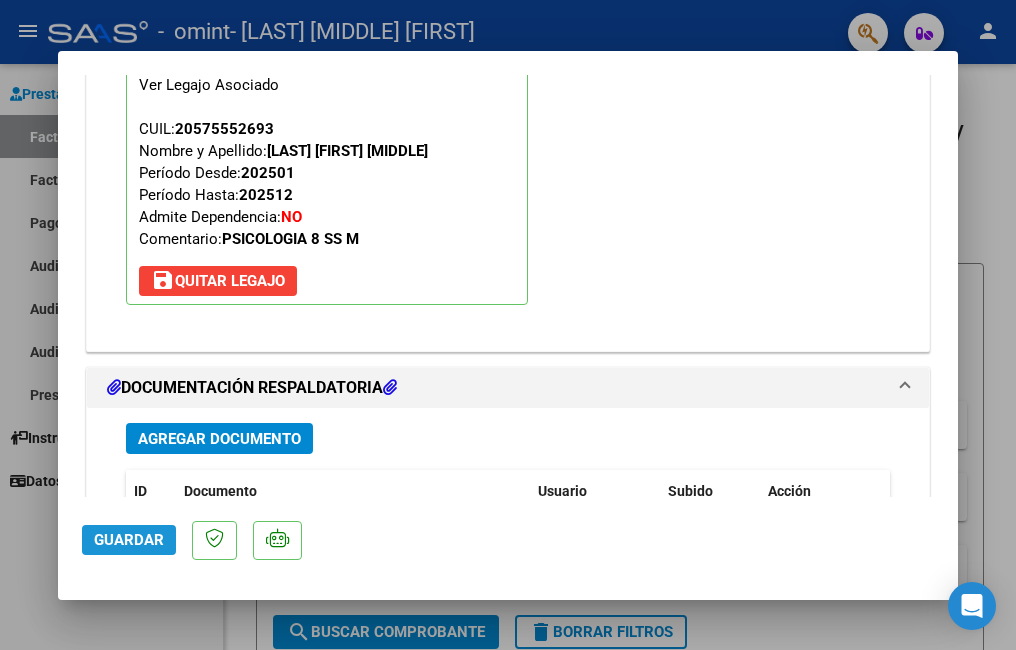 click on "Guardar" 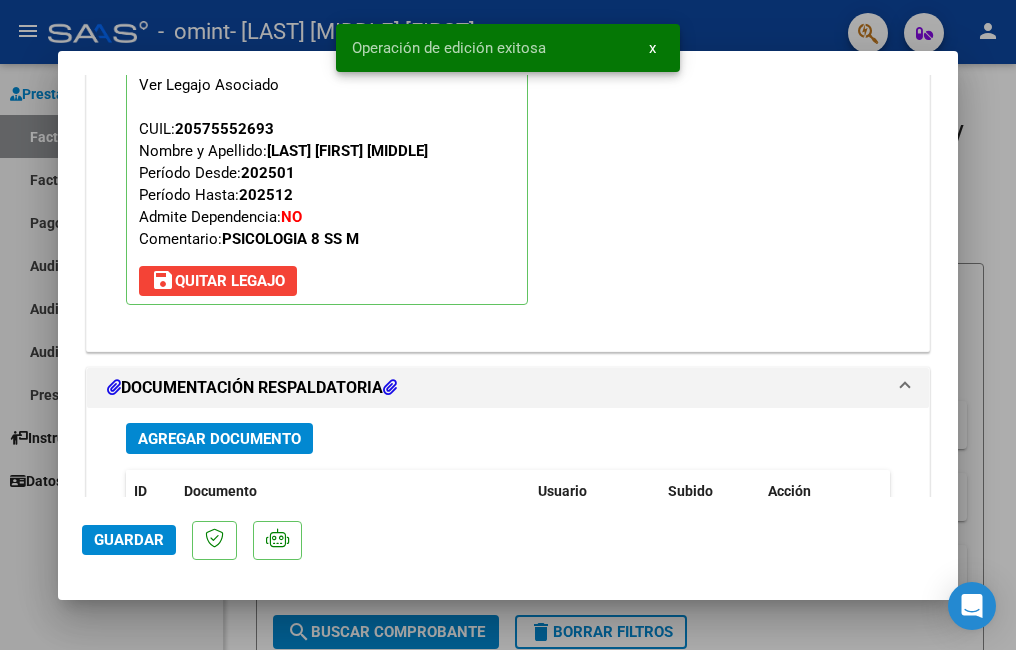click at bounding box center [508, 325] 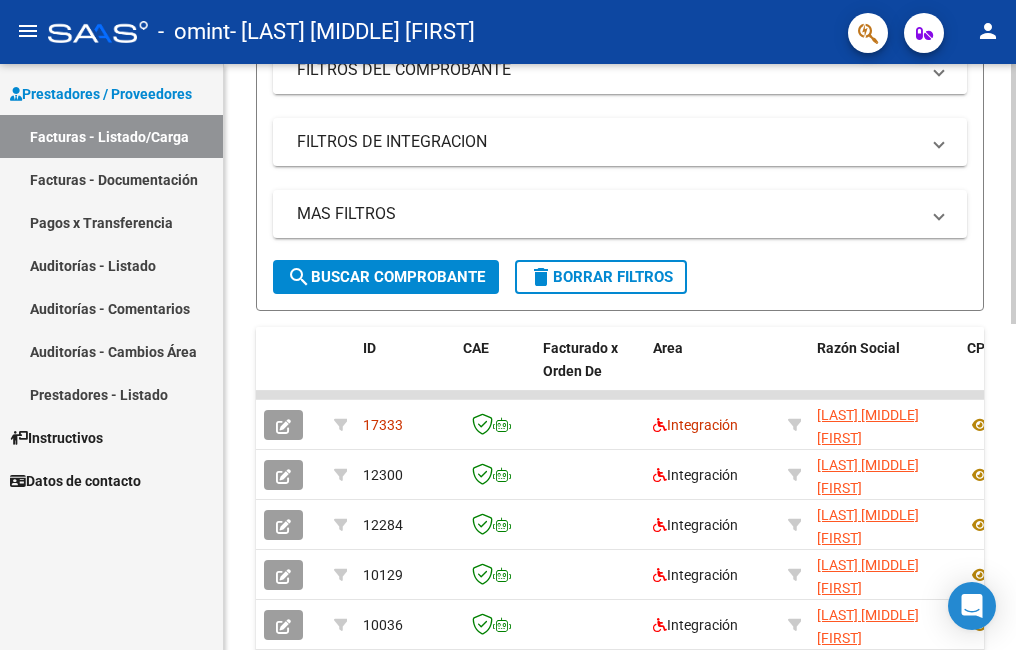scroll, scrollTop: 100, scrollLeft: 0, axis: vertical 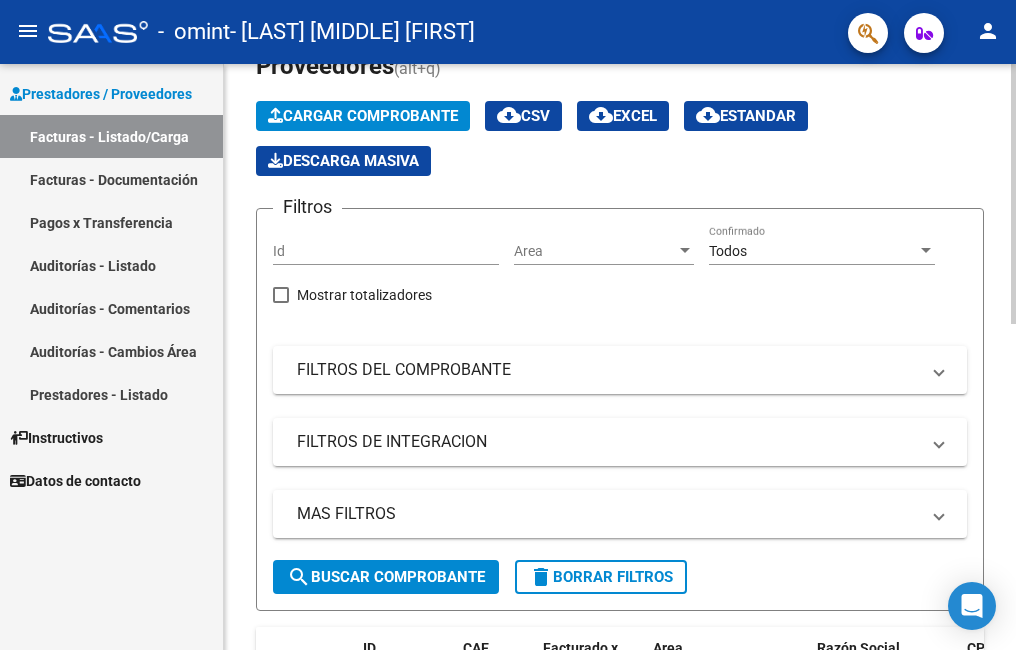 click on "Cargar Comprobante" 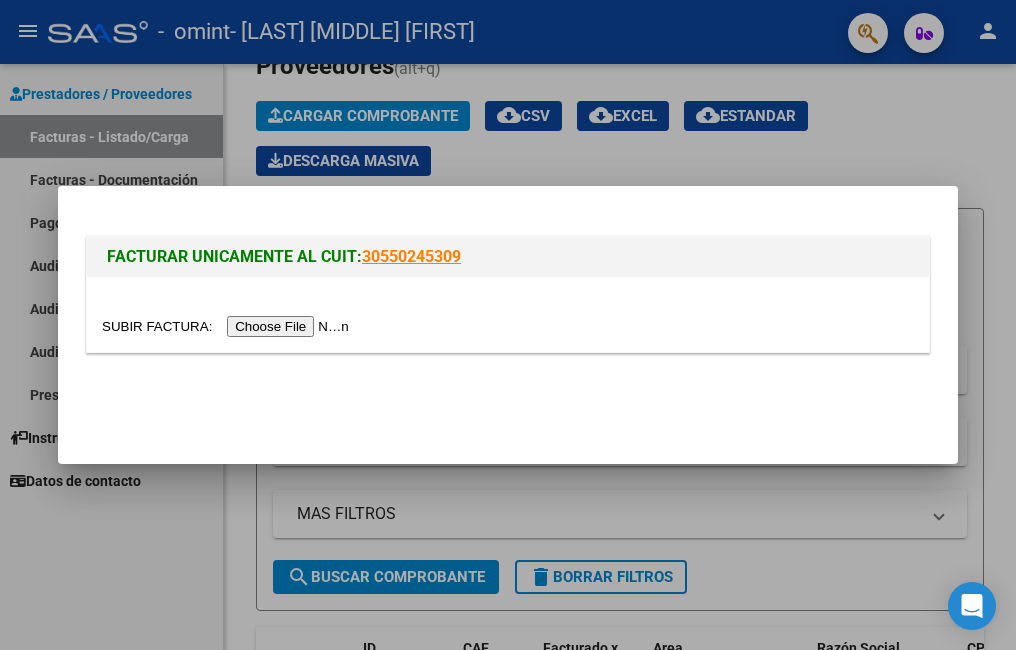click at bounding box center [228, 326] 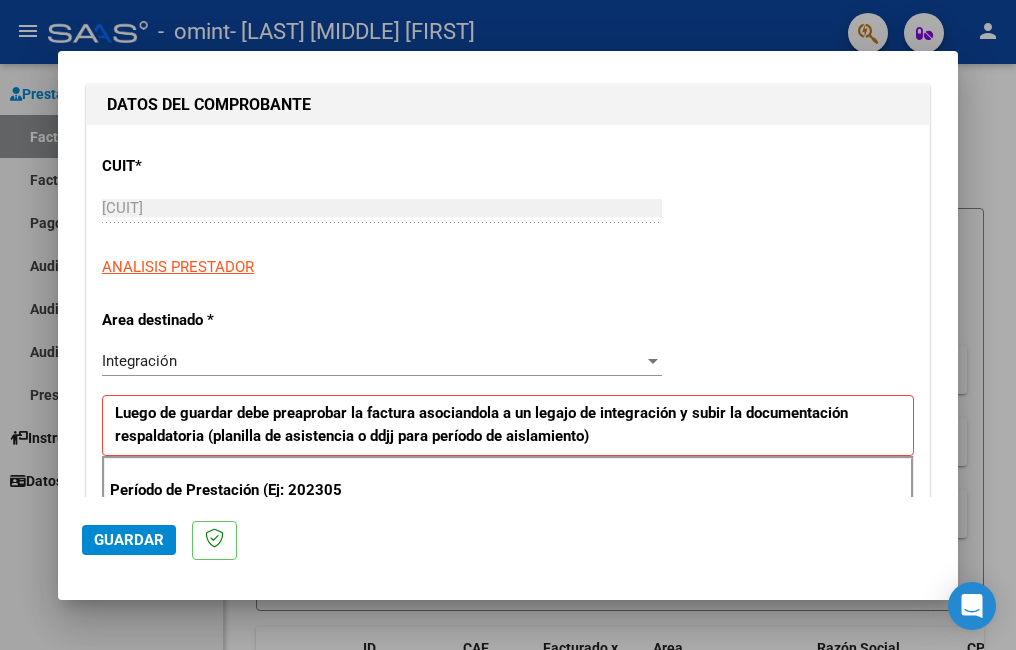 scroll, scrollTop: 500, scrollLeft: 0, axis: vertical 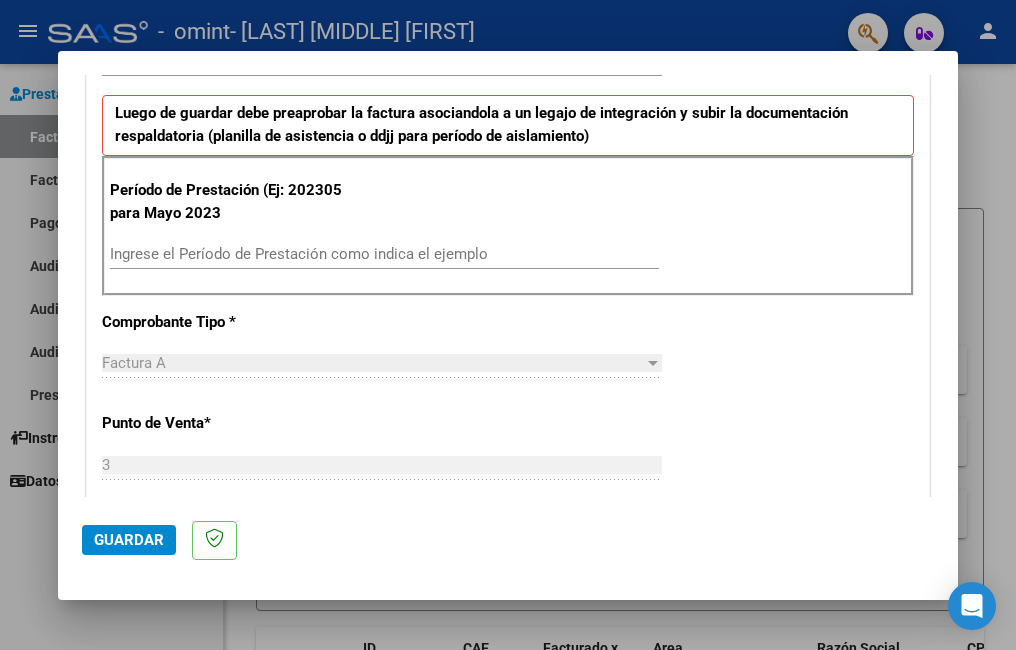 click on "Ingrese el Período de Prestación como indica el ejemplo" at bounding box center [384, 254] 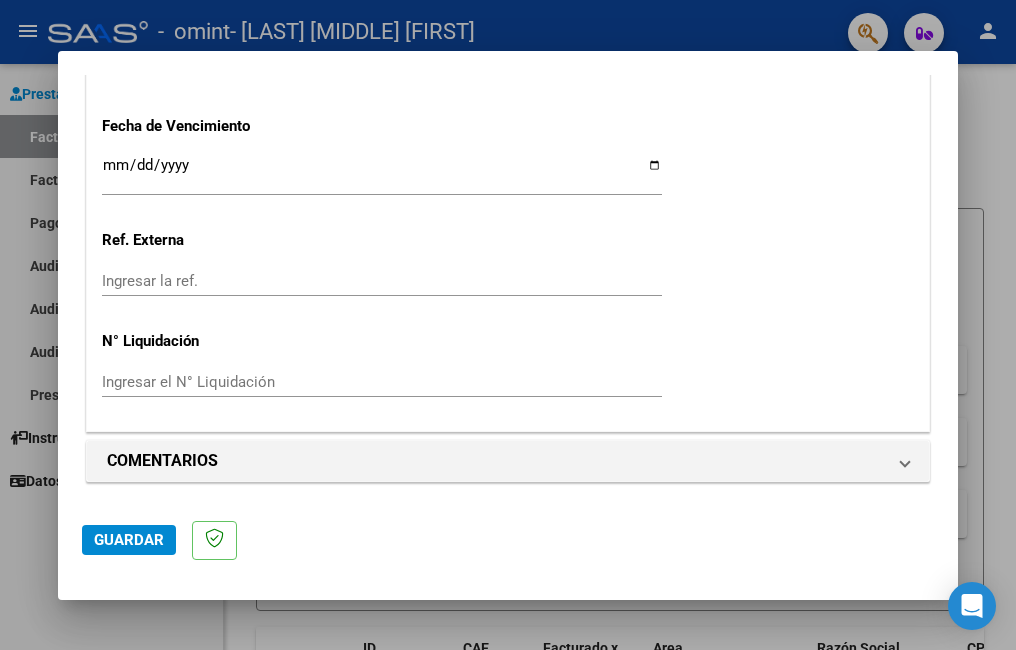 scroll, scrollTop: 1161, scrollLeft: 0, axis: vertical 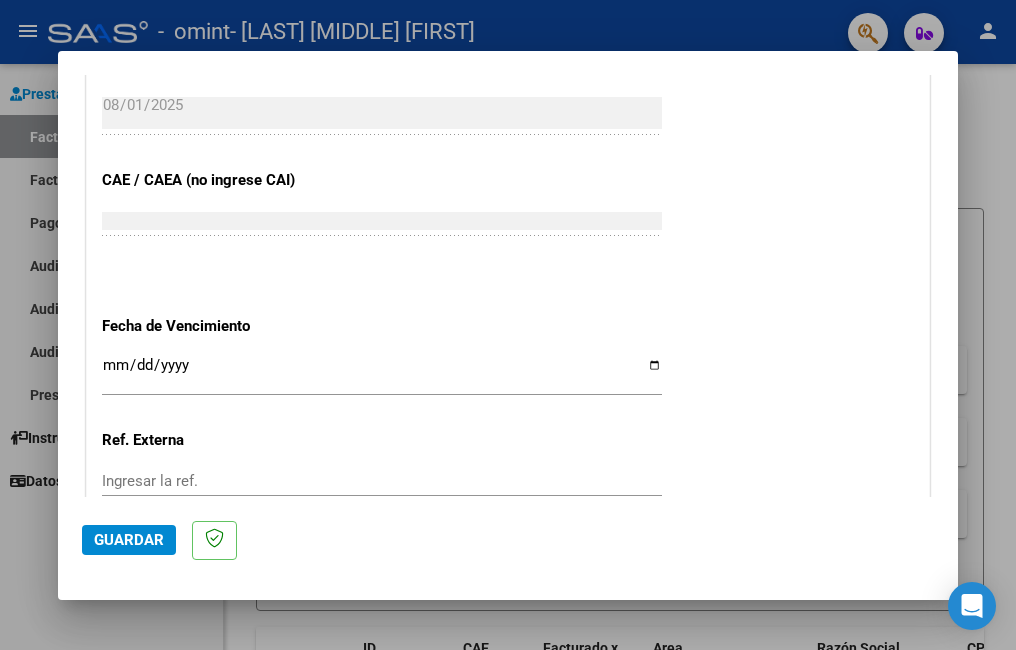 type on "202507" 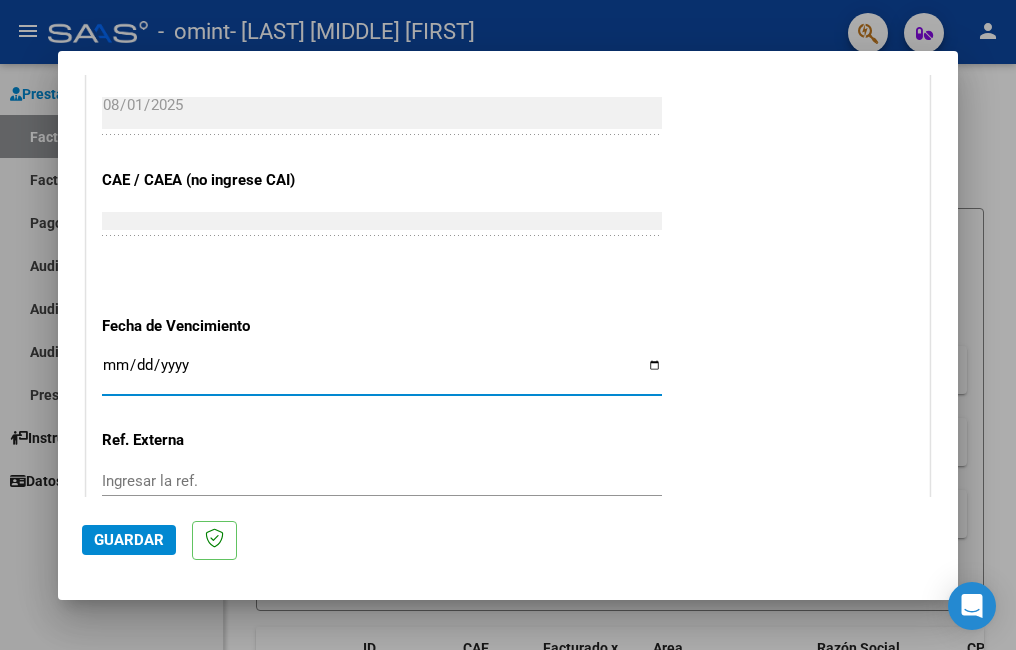 click on "CUIT  *   [CUIT] Ingresar CUIT  ANALISIS PRESTADOR  Area destinado * Integración Seleccionar Area Luego de guardar debe preaprobar la factura asociandola a un legajo de integración y subir la documentación respaldatoria (planilla de asistencia o ddjj para período de aislamiento)  Período de Prestación (Ej: 202305 para Mayo 2023    202507 Ingrese el Período de Prestación como indica el ejemplo   Comprobante Tipo * Factura A Seleccionar Tipo Punto de Venta  *   [NUMBER] Ingresar el Nro.  Número  *   [NUMBER] Ingresar el Nro.  Monto  *   $ [AMOUNT] Ingresar el monto  Fecha del Cpbt.  *   [DATE] Ingresar la fecha  CAE / CAEA (no ingrese CAI)    [CAE] Ingresar el CAE o CAEA (no ingrese CAI)  Fecha de Vencimiento    Ingresar la fecha  Ref. Externa    Ingresar la ref.  N° Liquidación    Ingresar el N° Liquidación" at bounding box center [508, -103] 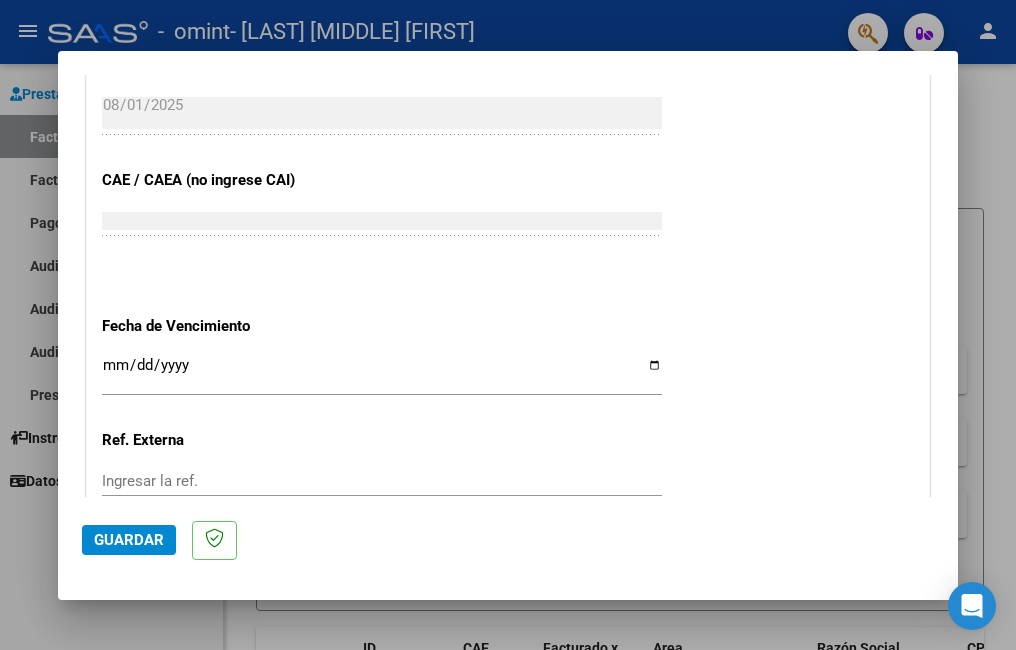 click at bounding box center [508, 325] 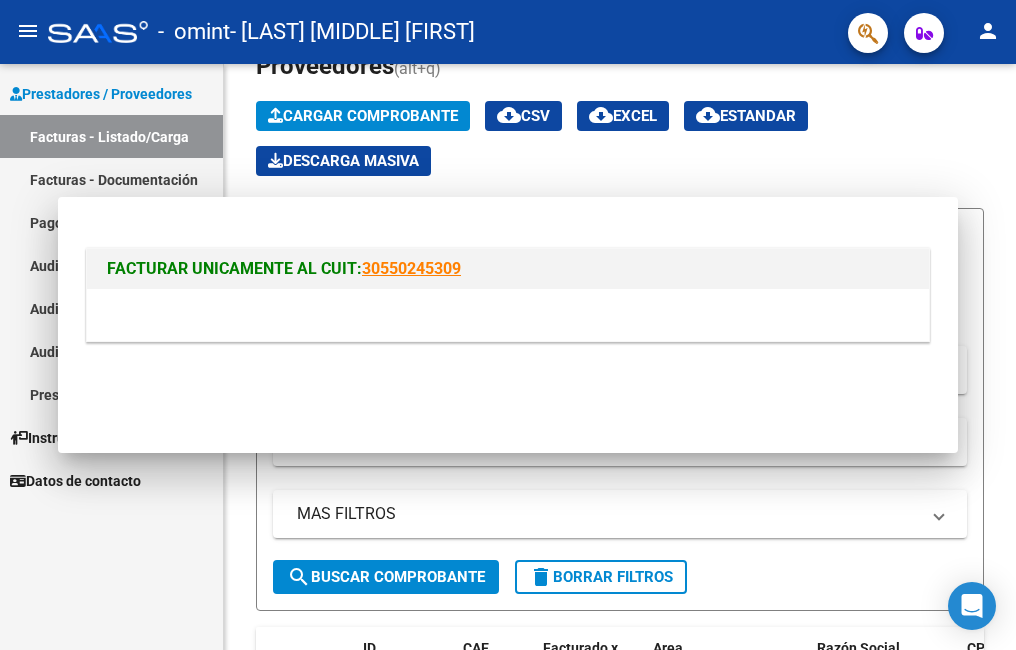 scroll, scrollTop: 0, scrollLeft: 0, axis: both 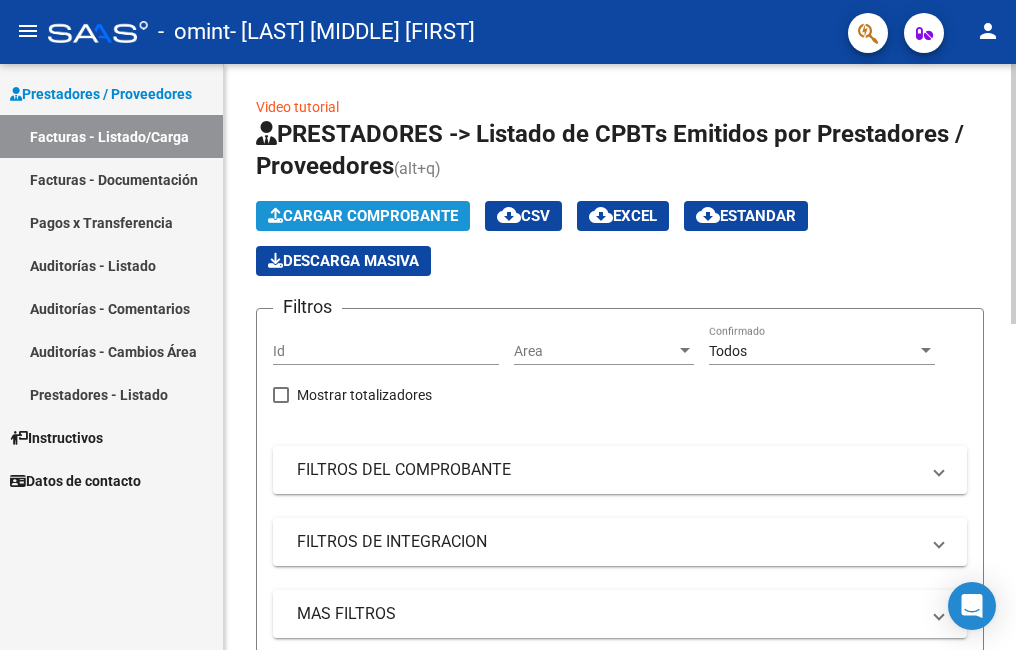 click on "Cargar Comprobante" 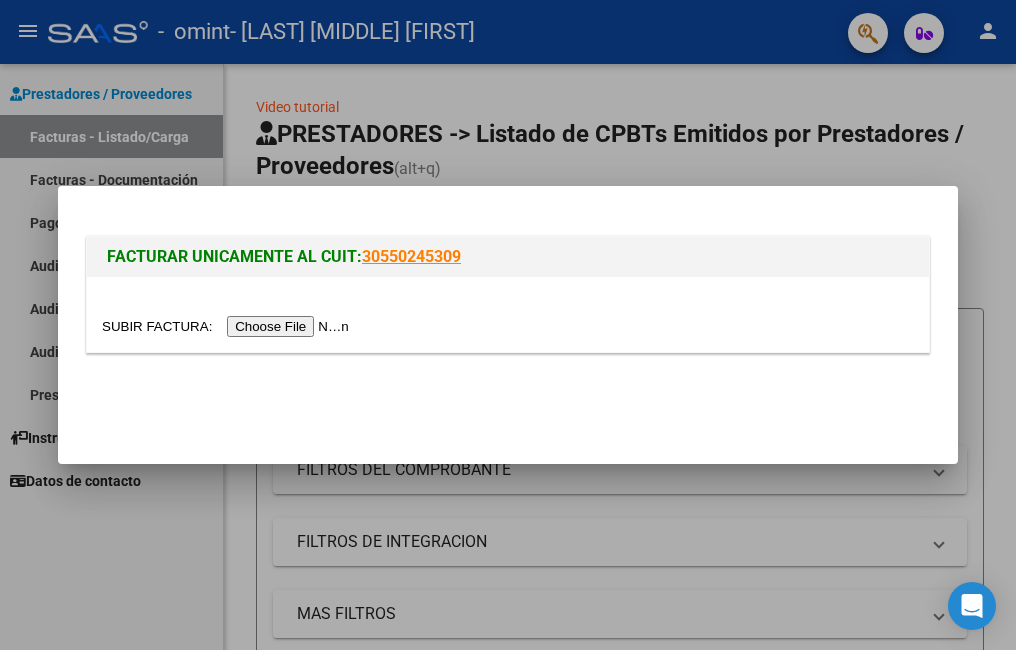 click at bounding box center (228, 326) 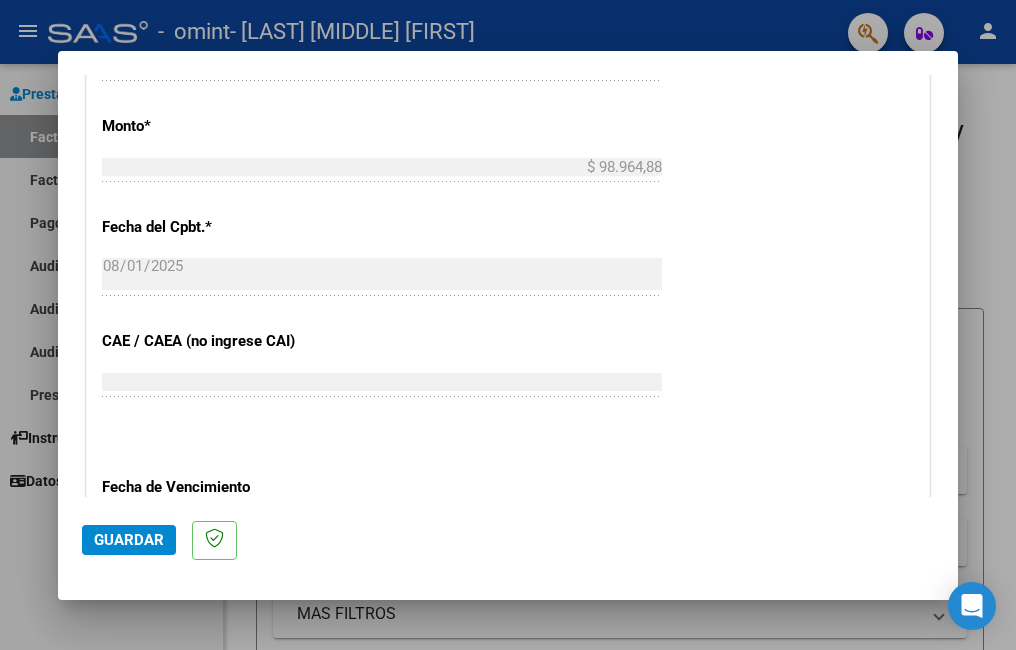 scroll, scrollTop: 1200, scrollLeft: 0, axis: vertical 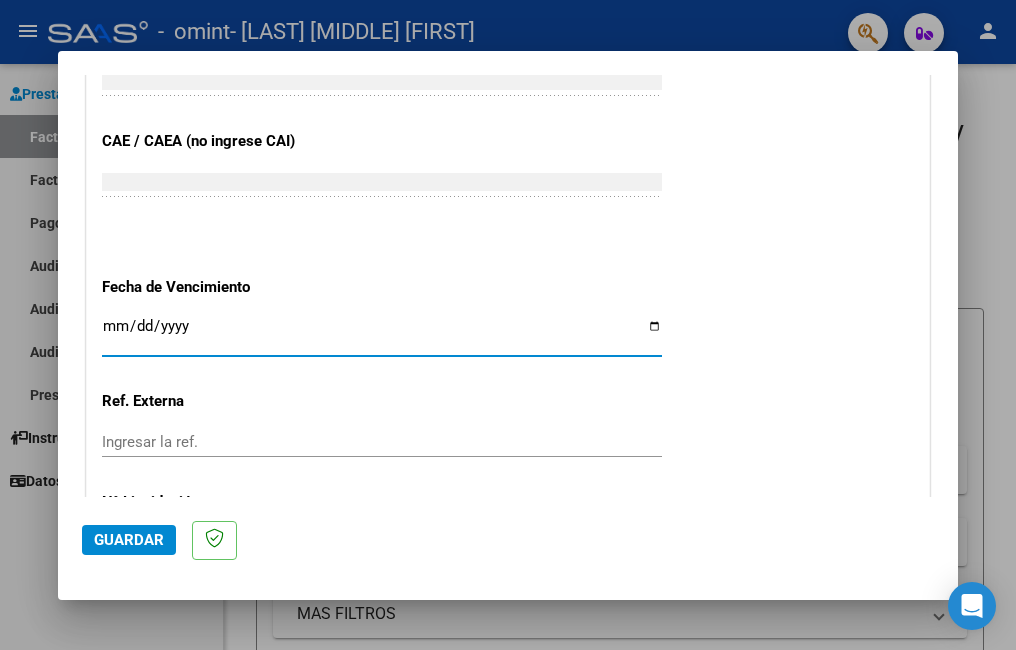click on "Ingresar la fecha" at bounding box center (382, 334) 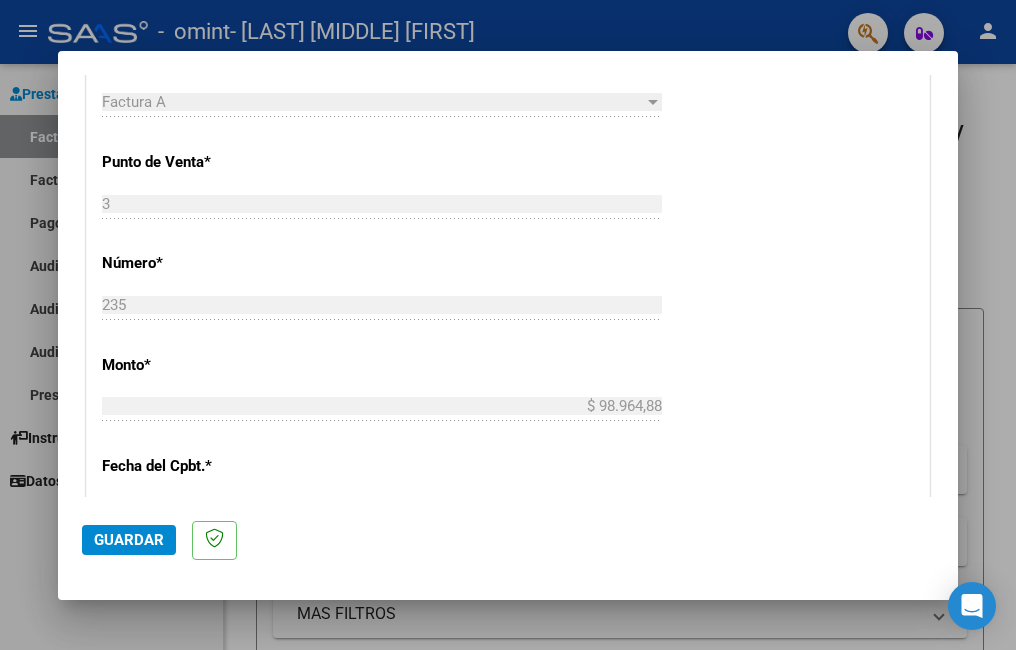 scroll, scrollTop: 461, scrollLeft: 0, axis: vertical 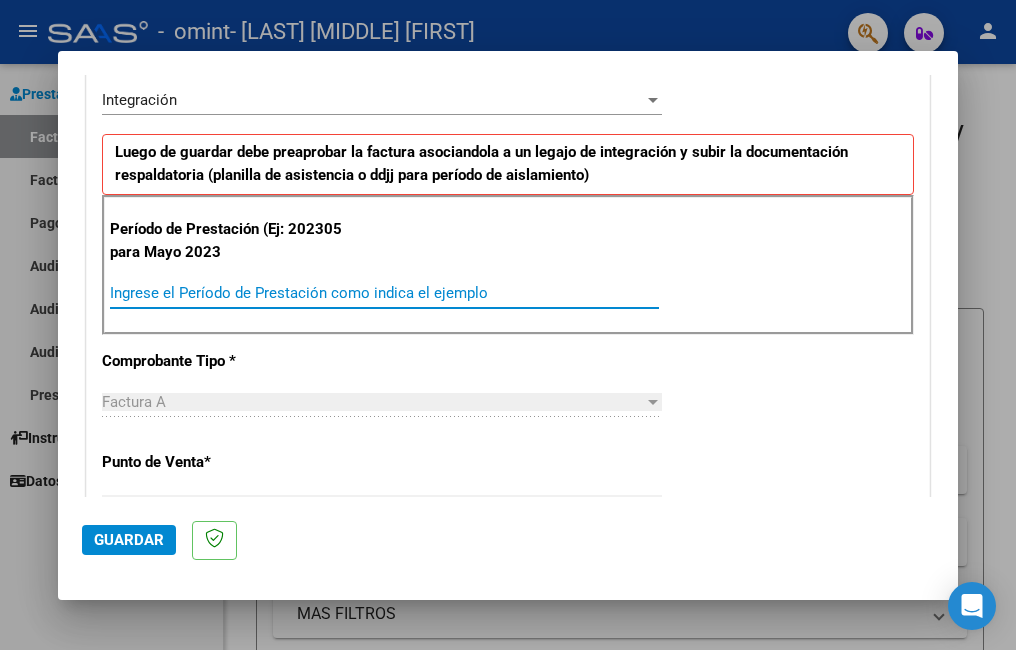 click on "Ingrese el Período de Prestación como indica el ejemplo" at bounding box center [384, 293] 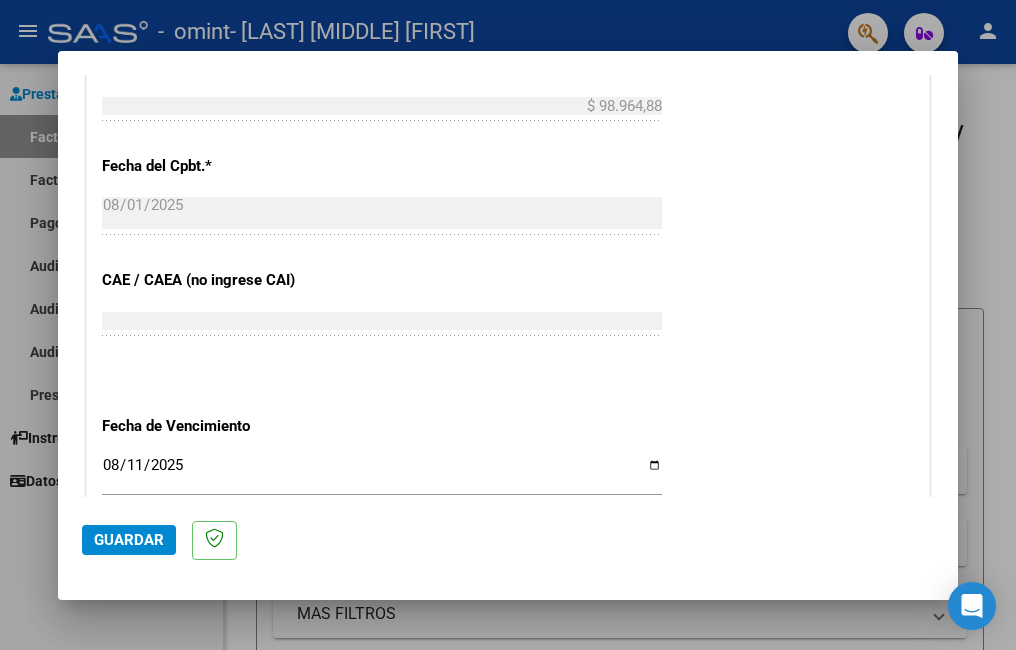scroll, scrollTop: 1361, scrollLeft: 0, axis: vertical 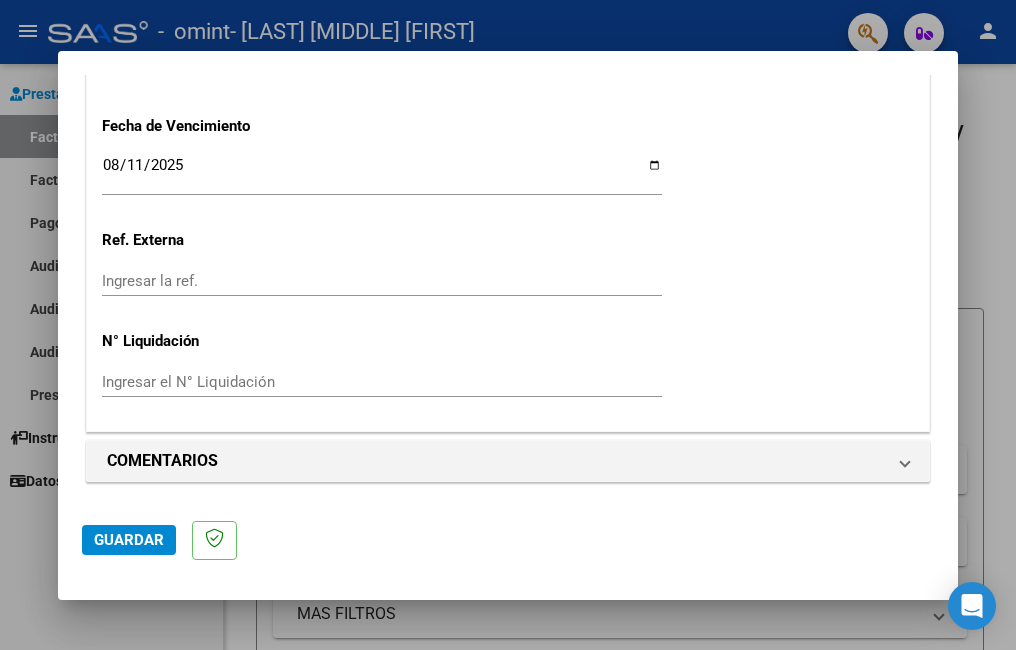 type on "202507" 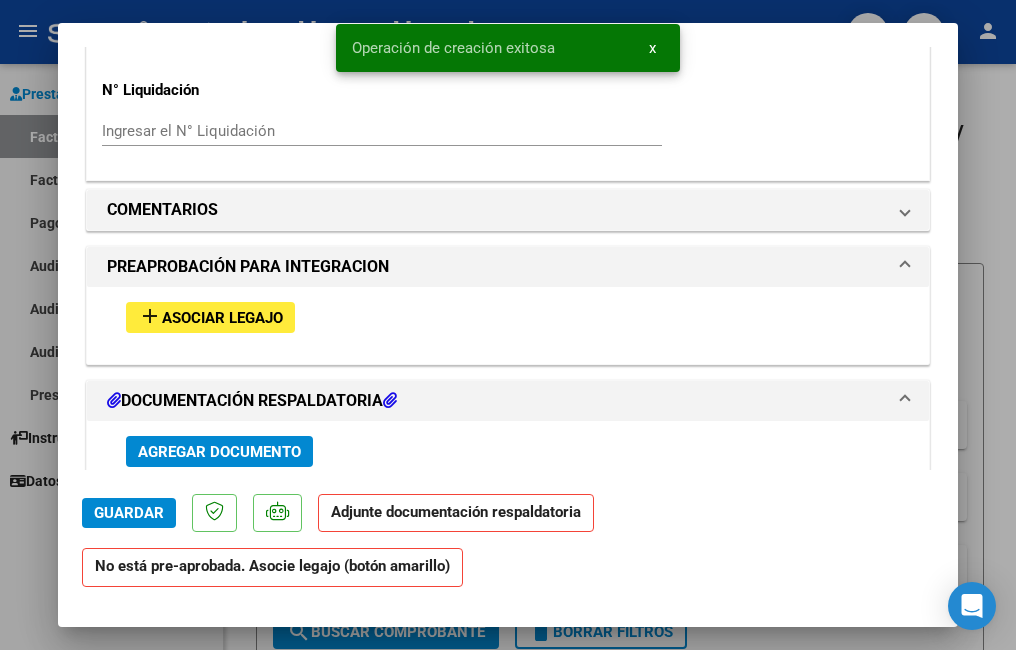 scroll, scrollTop: 1700, scrollLeft: 0, axis: vertical 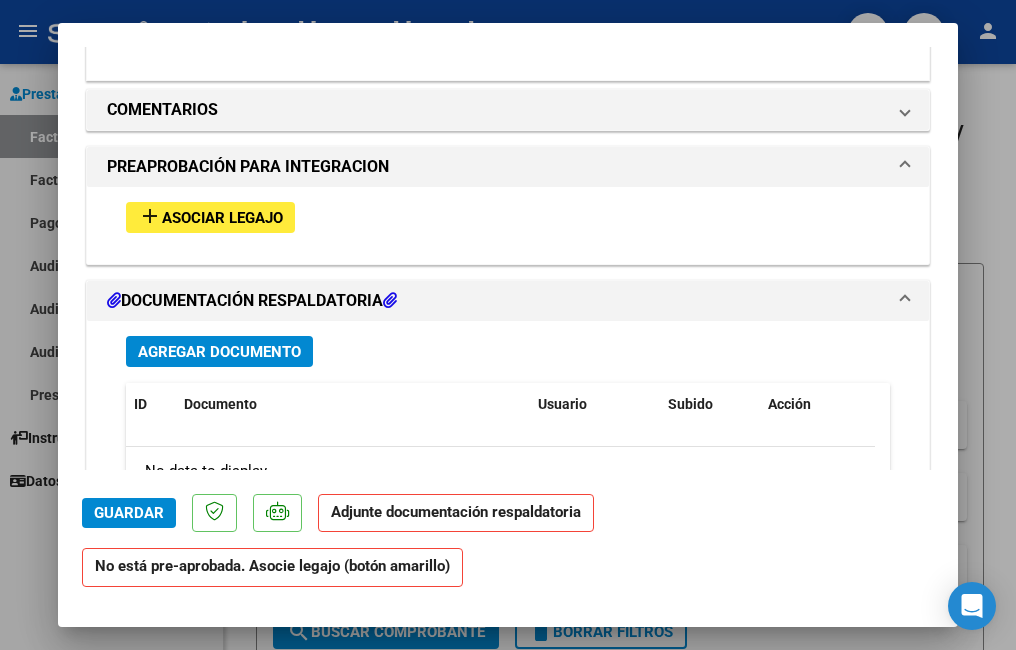 click on "Asociar Legajo" at bounding box center [222, 218] 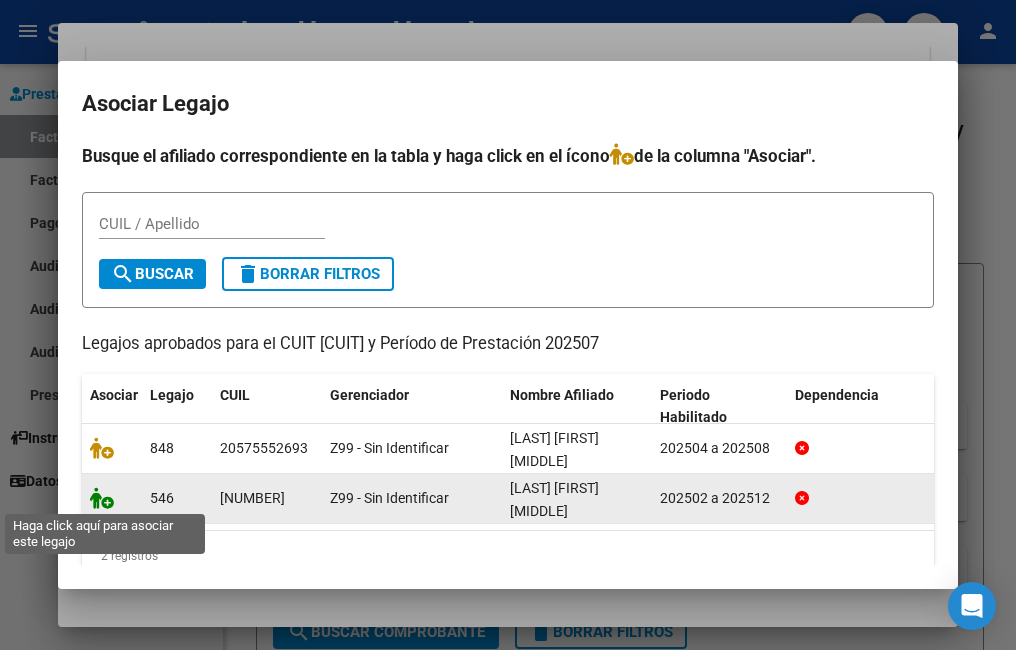 click 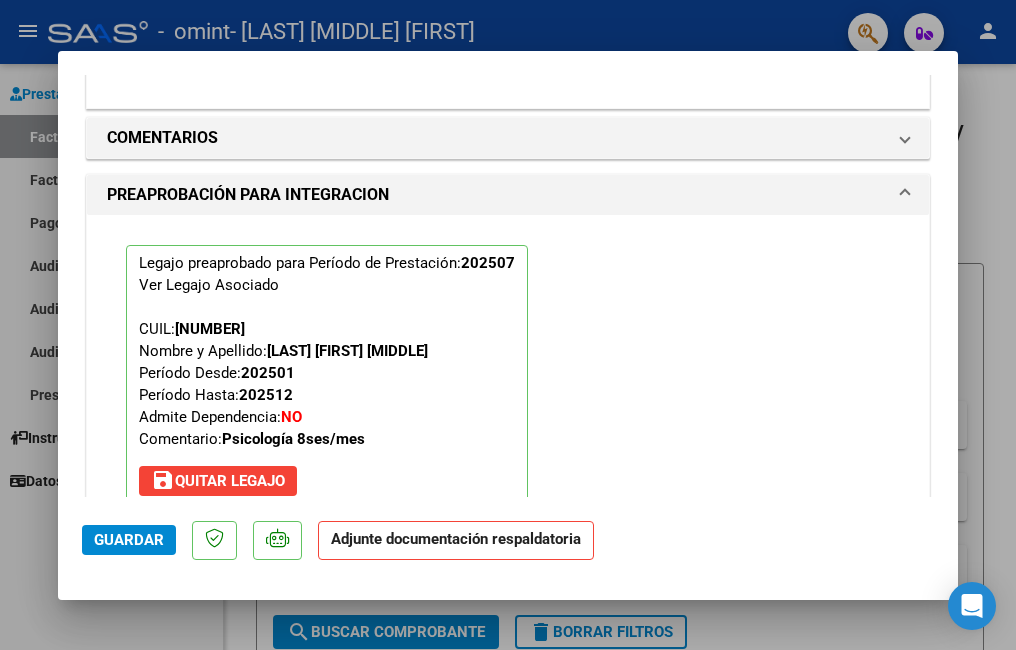 scroll, scrollTop: 2152, scrollLeft: 0, axis: vertical 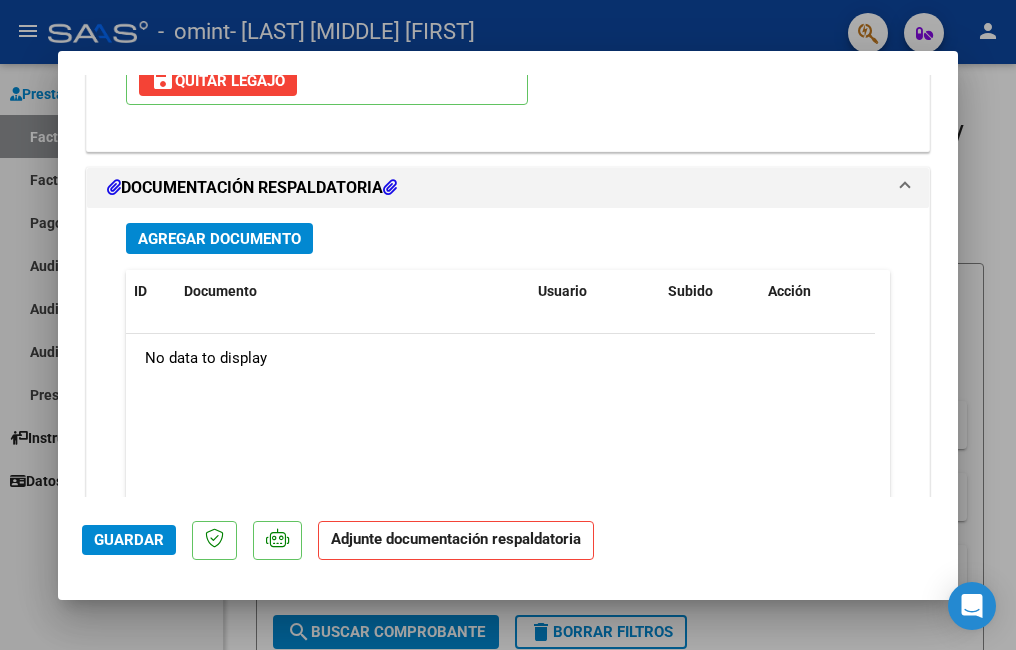 click on "Agregar Documento" at bounding box center (219, 239) 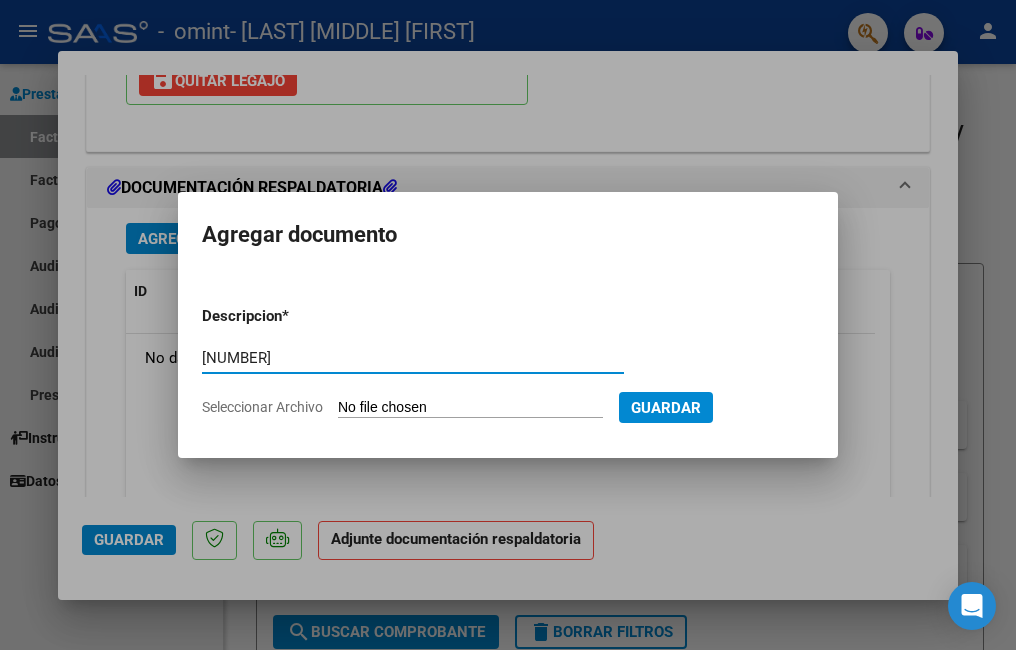 click on "[NUMBER]" at bounding box center (413, 358) 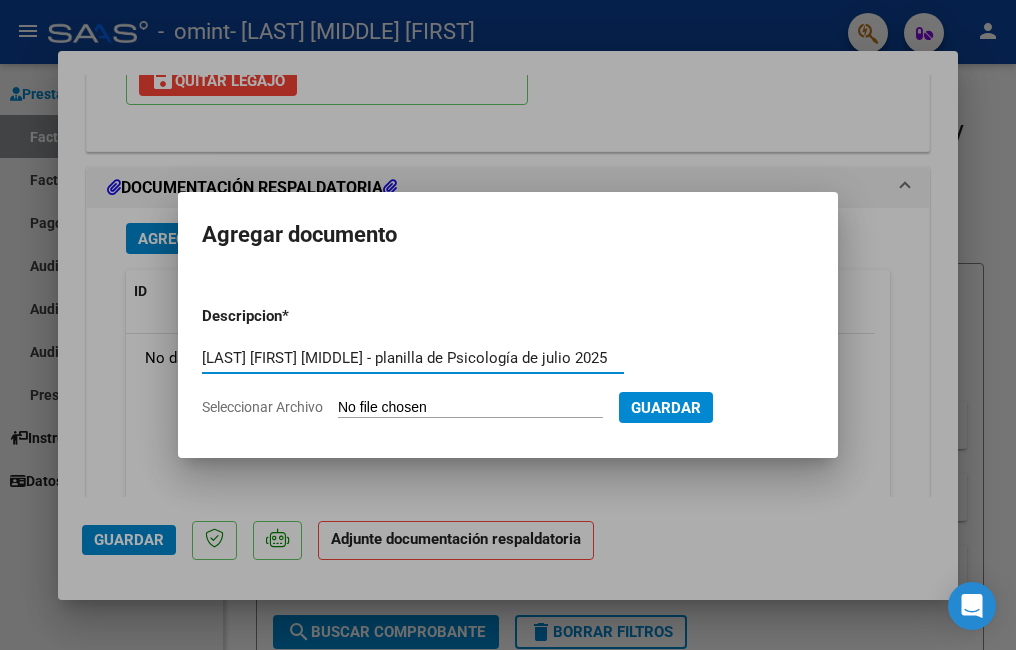 click on "[LAST] [FIRST] [MIDDLE] - planilla de Psicología de julio 2025" at bounding box center (413, 358) 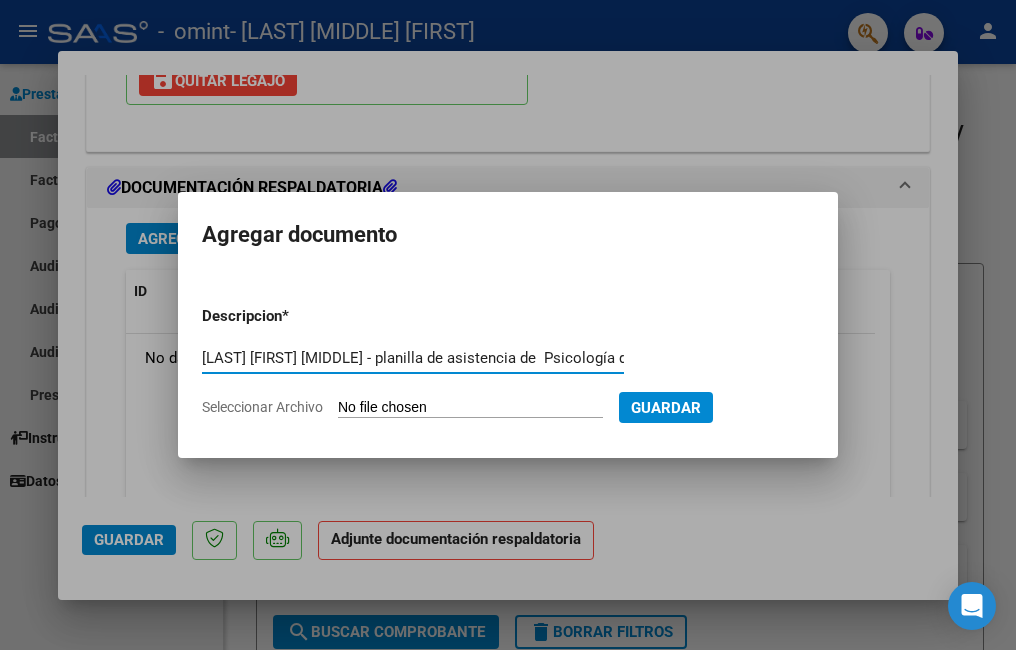 type on "[LAST] [FIRST] [MIDDLE] - planilla de asistencia de  Psicología de julio 2025" 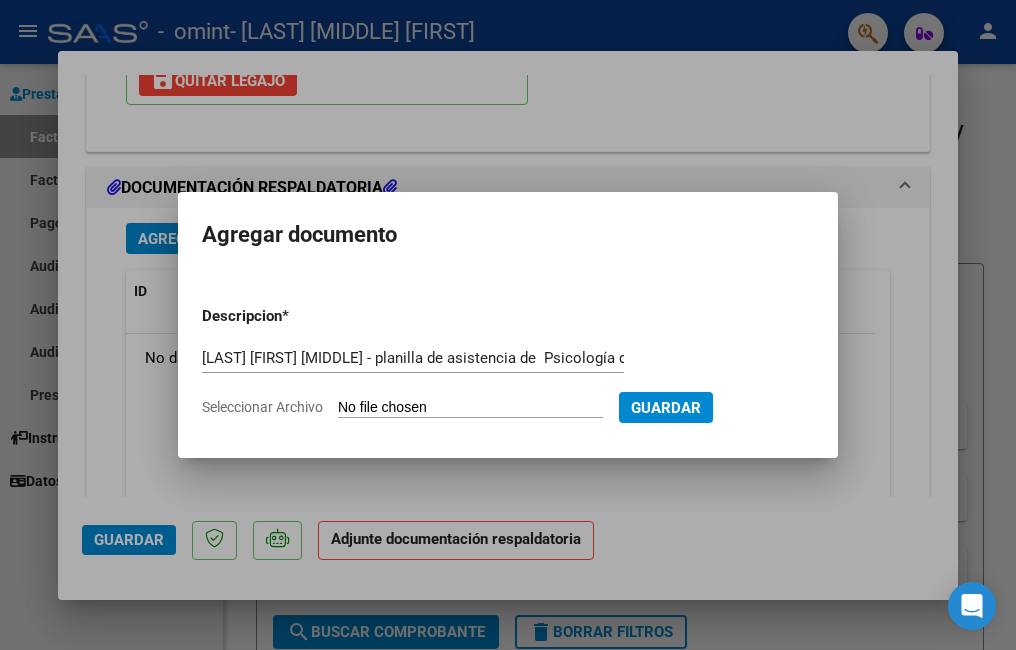 type on "C:\fakepath\[FILENAME].pdf" 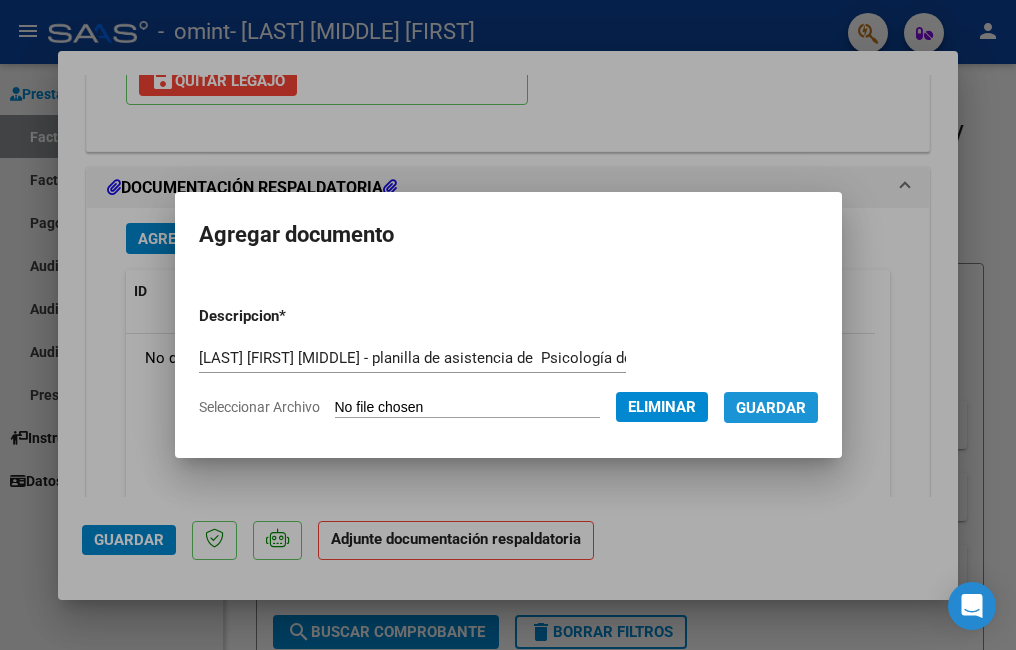 click on "Guardar" at bounding box center (771, 408) 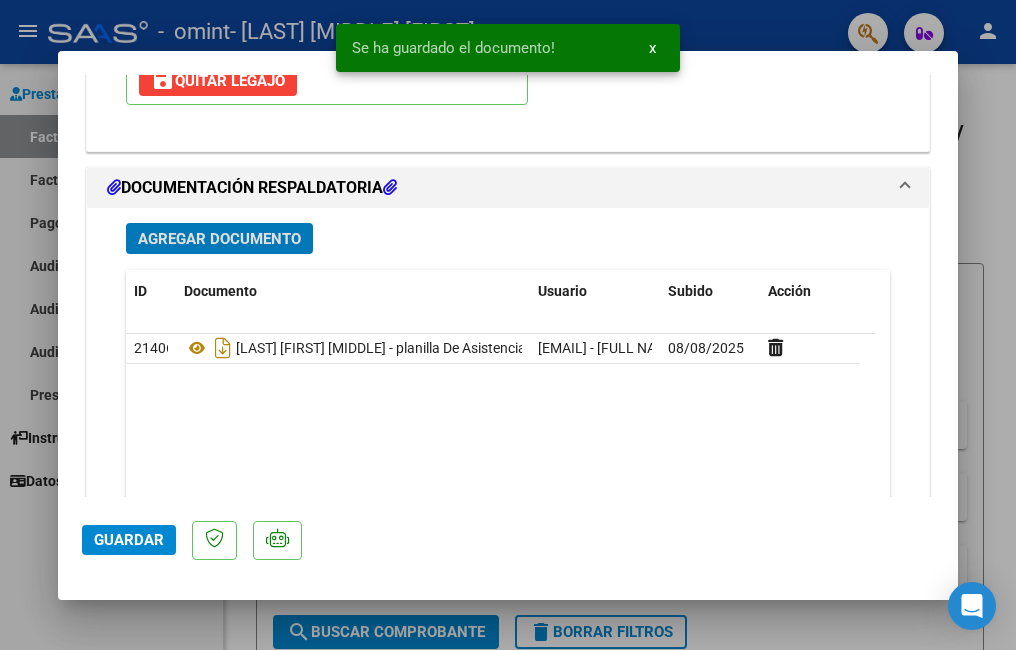 drag, startPoint x: 122, startPoint y: 537, endPoint x: 0, endPoint y: 614, distance: 144.26712 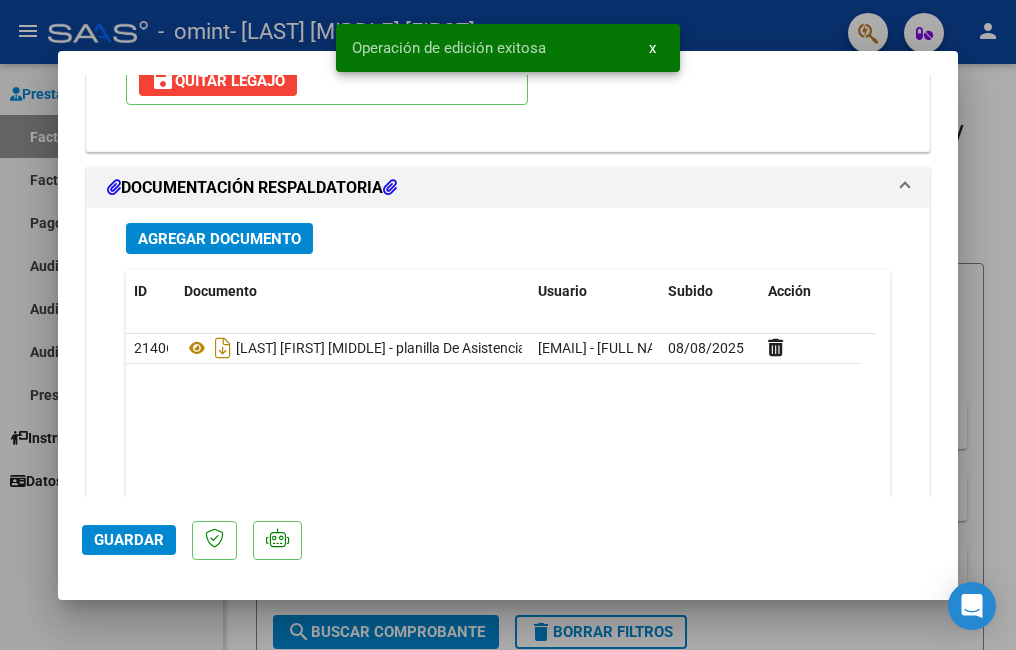 click at bounding box center [508, 325] 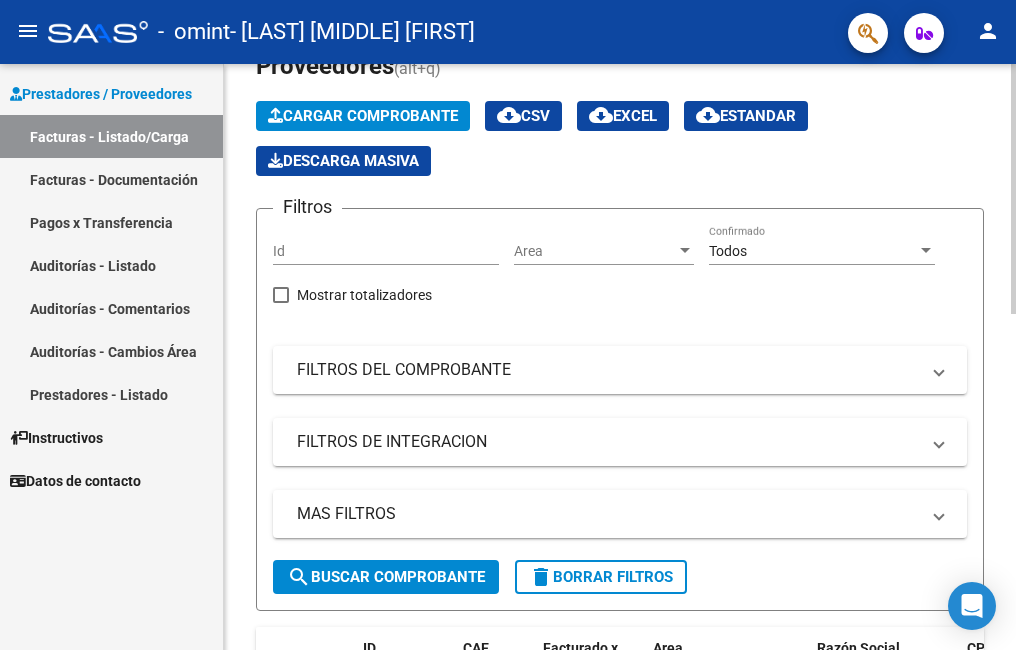 scroll, scrollTop: 0, scrollLeft: 0, axis: both 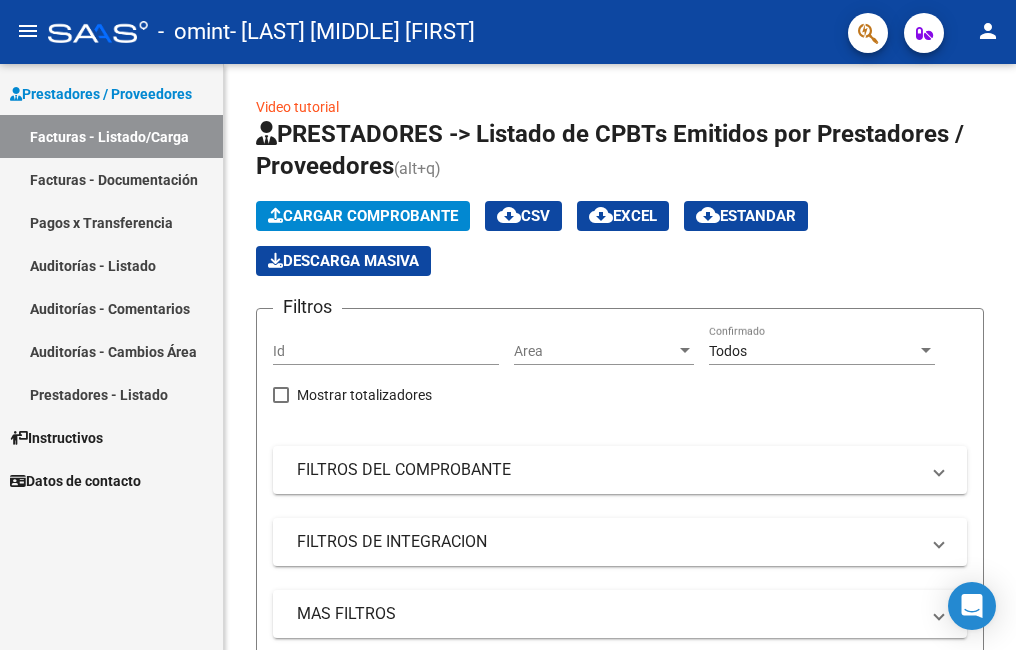 click on "person" 